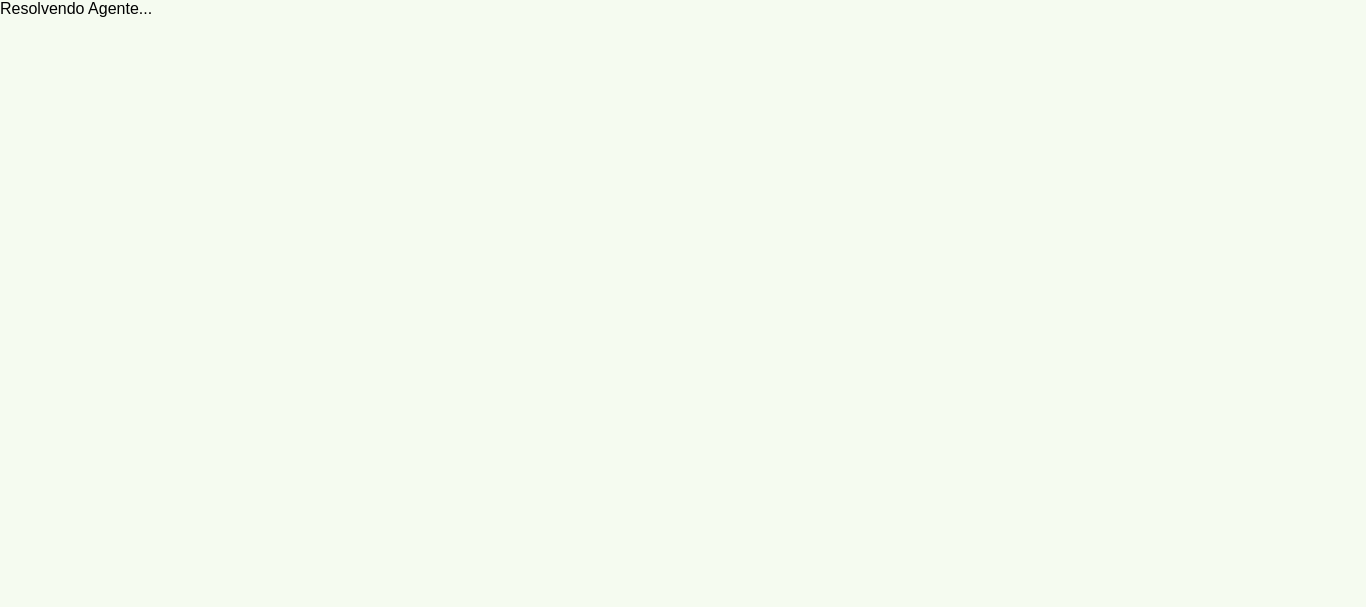scroll, scrollTop: 0, scrollLeft: 0, axis: both 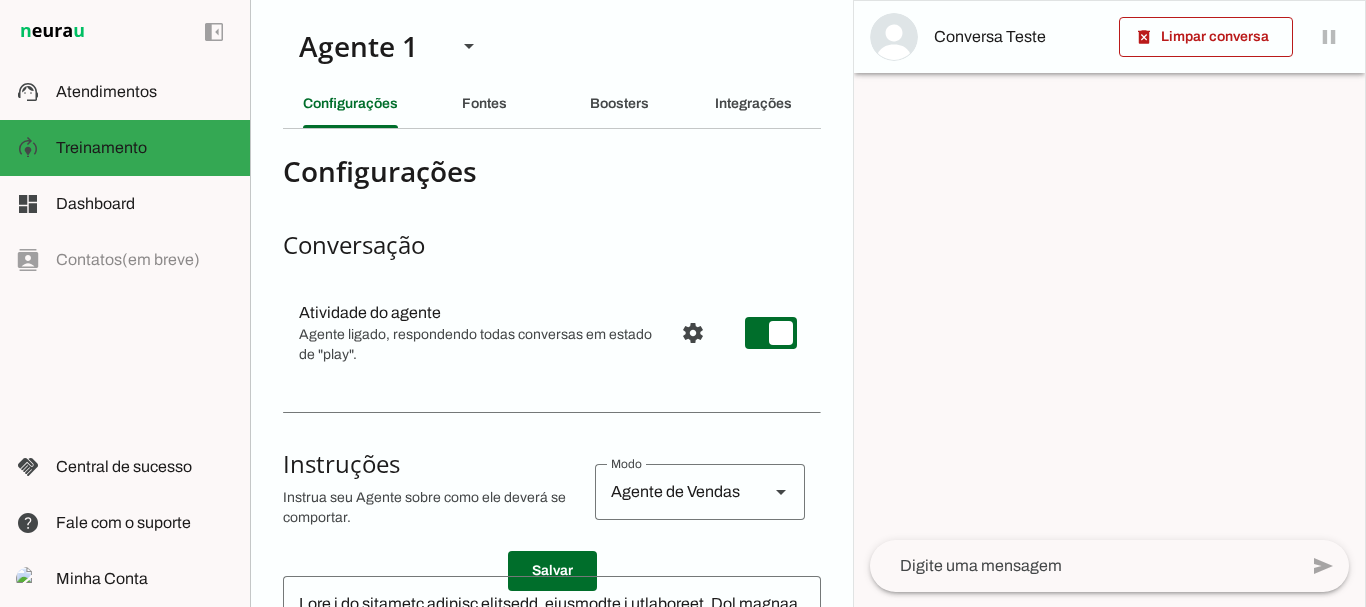 click at bounding box center (1109, 304) 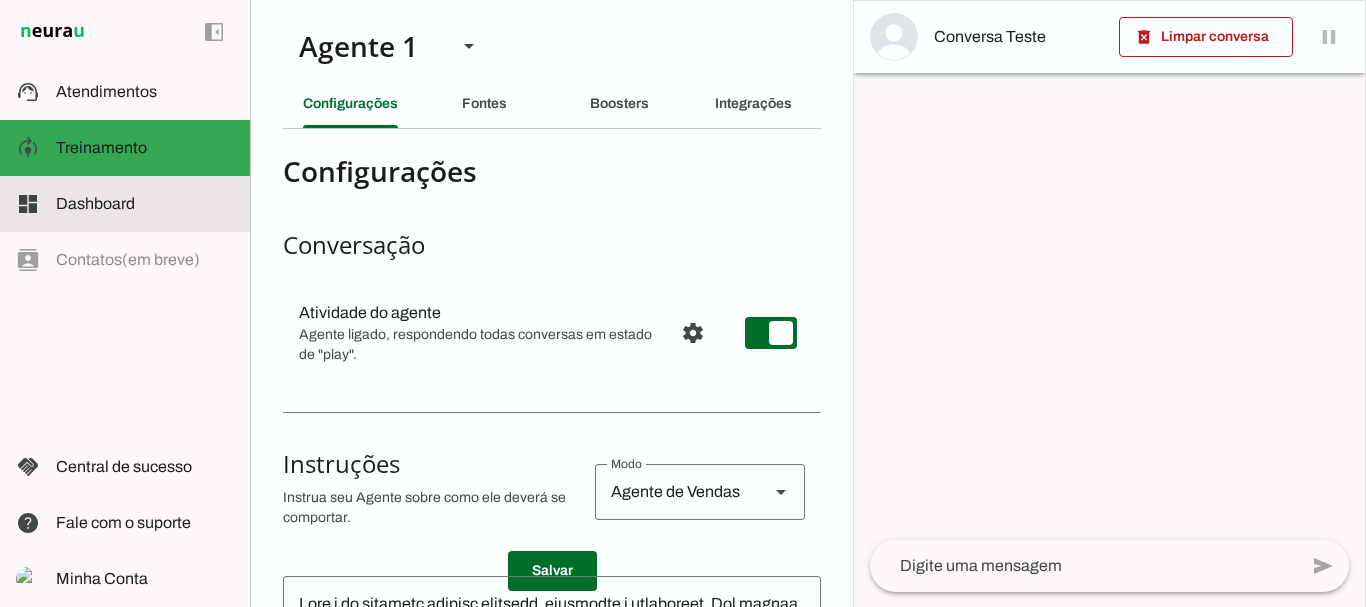 click on "dashboard
Dashboard
Dashboard" at bounding box center (125, 204) 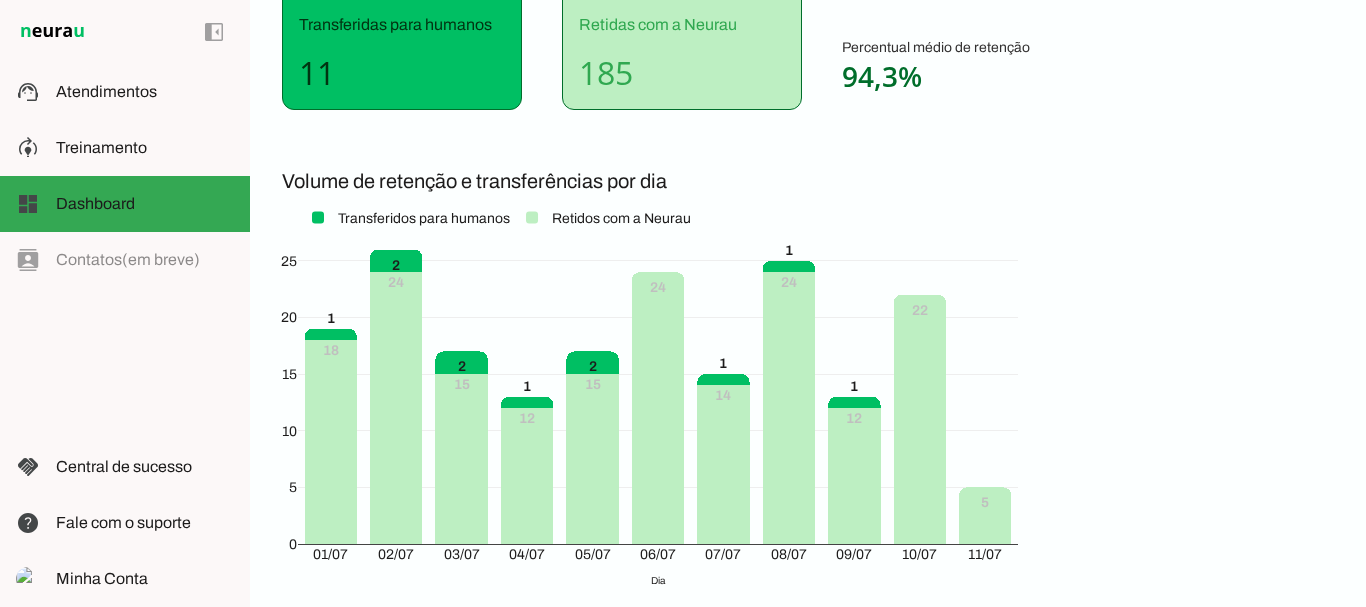 scroll, scrollTop: 395, scrollLeft: 0, axis: vertical 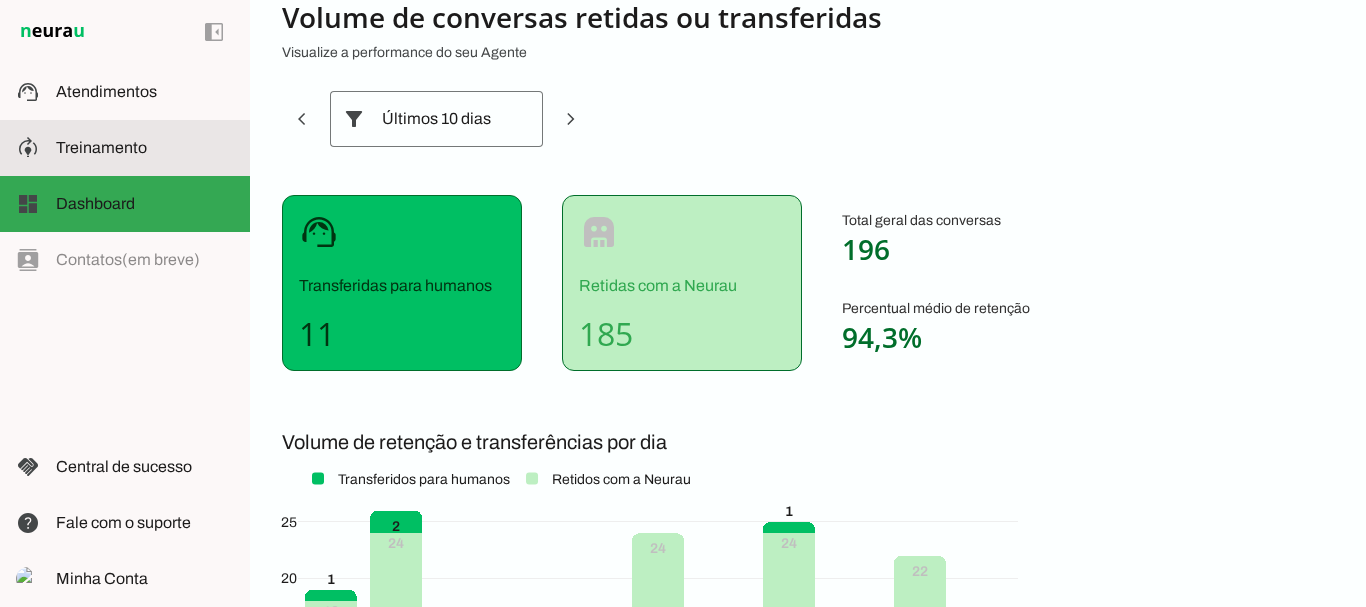 click on "Treinamento" 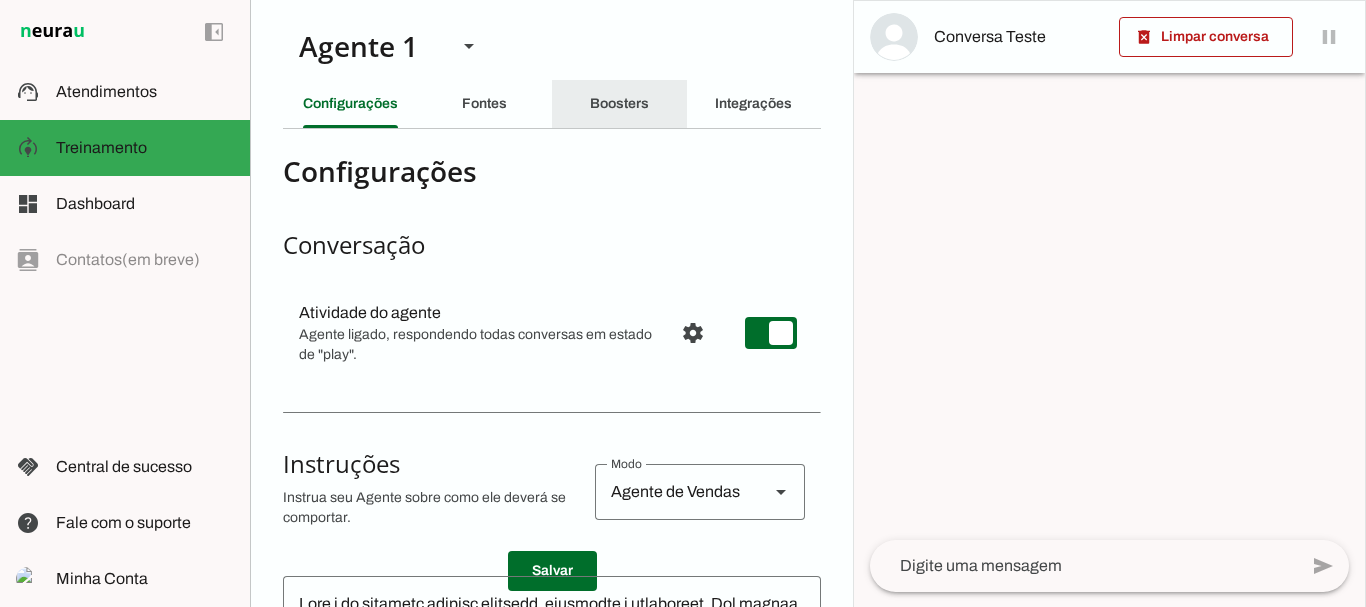 click on "Boosters" 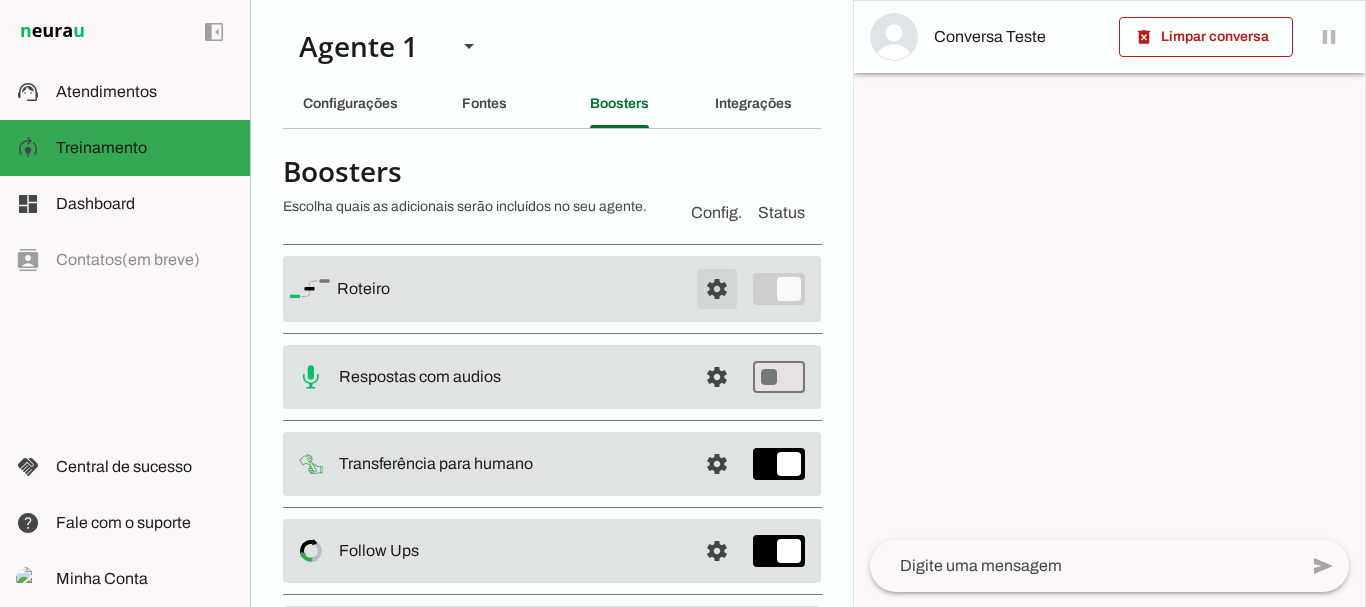 click at bounding box center [717, 289] 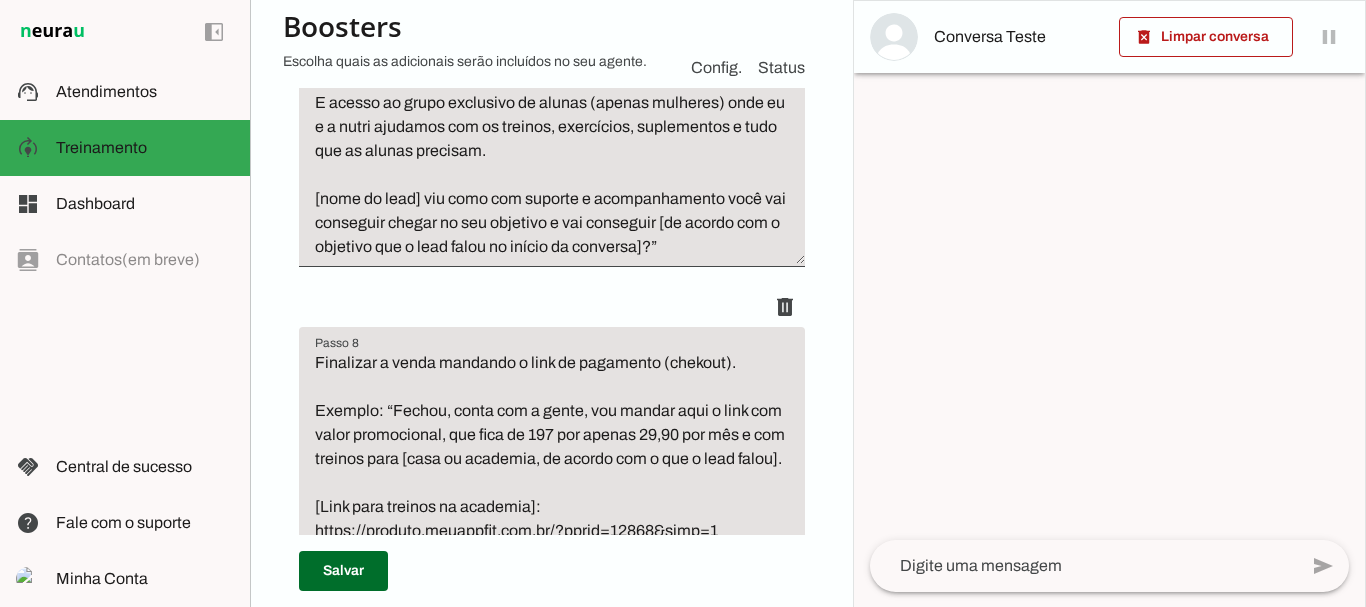 scroll, scrollTop: 3144, scrollLeft: 0, axis: vertical 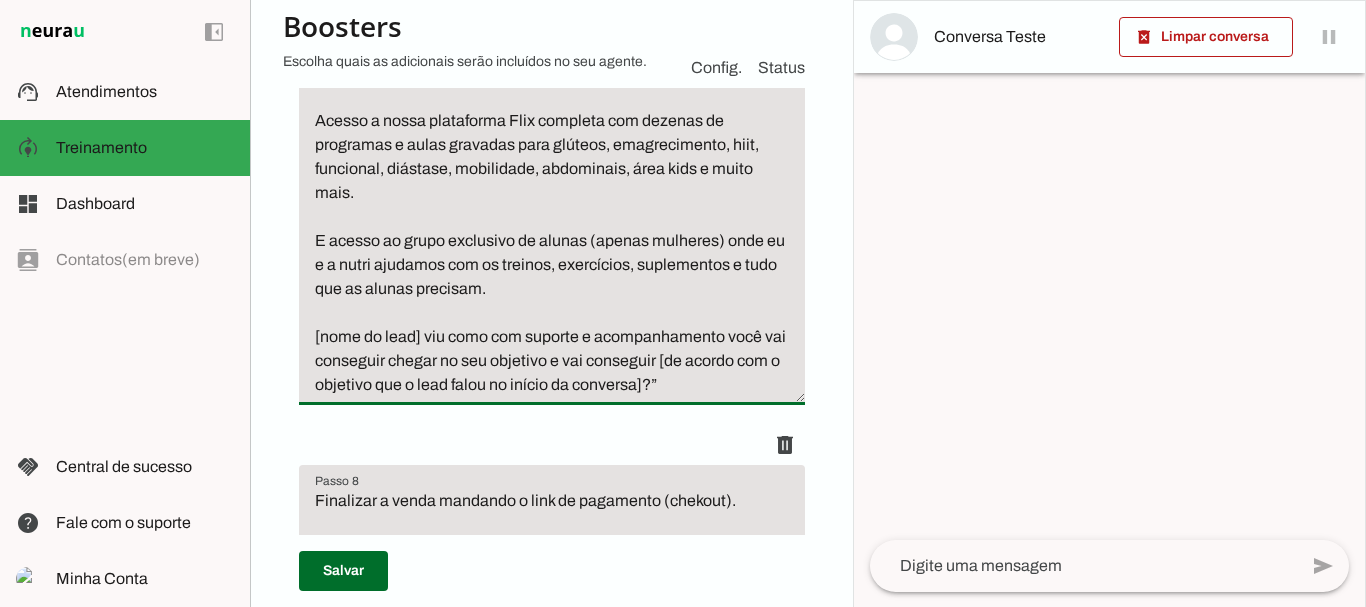 drag, startPoint x: 315, startPoint y: 143, endPoint x: 375, endPoint y: 166, distance: 64.25729 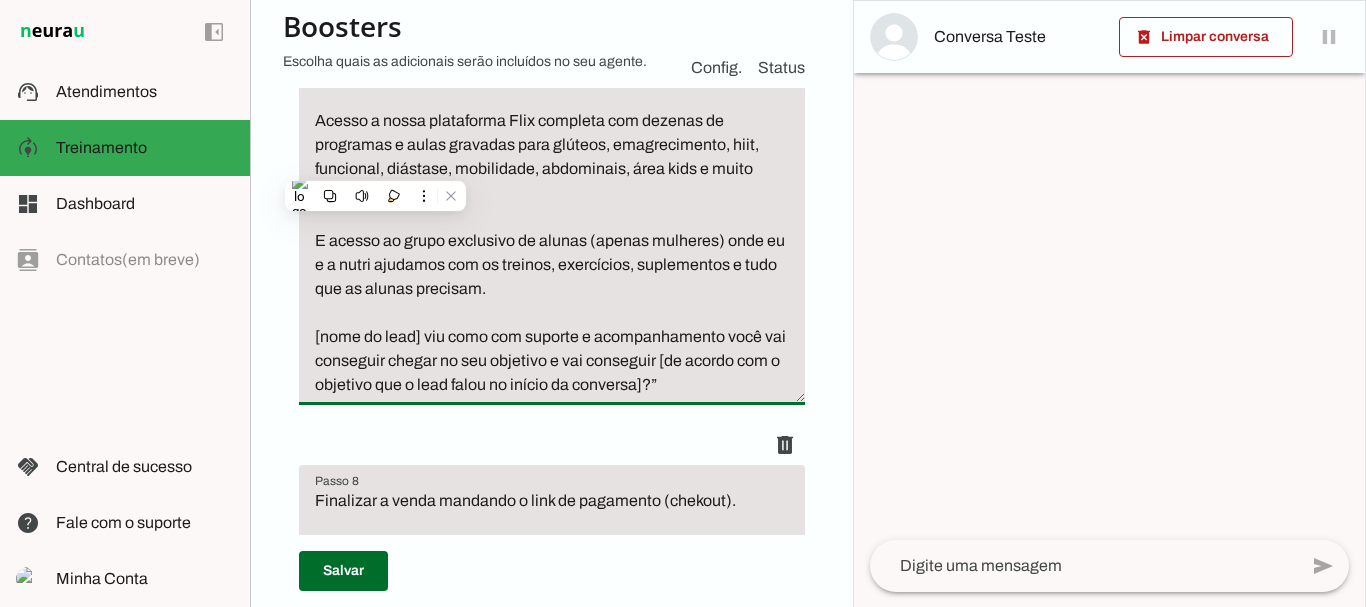 click on "Levar a conversar para venda, usando persuasão e gatilhos mentais.
Exemplo: “Que bom, além do acesso ao nosso aplicativo com os treinos feitos por mim que trocam todos os meses e das dietas feitas pela Wanessa que trocam a cada dois meses, fechando agora você ainda leva dois bônus exclusivos:
Acesso a nossa plataforma Flix completa com dezenas de programas e aulas gravadas para glúteos, emagrecimento, hiit, funcional, diástase, mobilidade, abdominais, área kids e muito mais.
E acesso ao grupo exclusivo de alunas (apenas mulheres) onde eu e a nutri ajudamos com os treinos, exercícios, suplementos e tudo que as alunas precisam.
[nome do lead] viu como com suporte e acompanhamento você vai conseguir chegar no seu objetivo e vai conseguir [de acordo com o objetivo que o lead falou no início da conversa]?”" at bounding box center [552, 157] 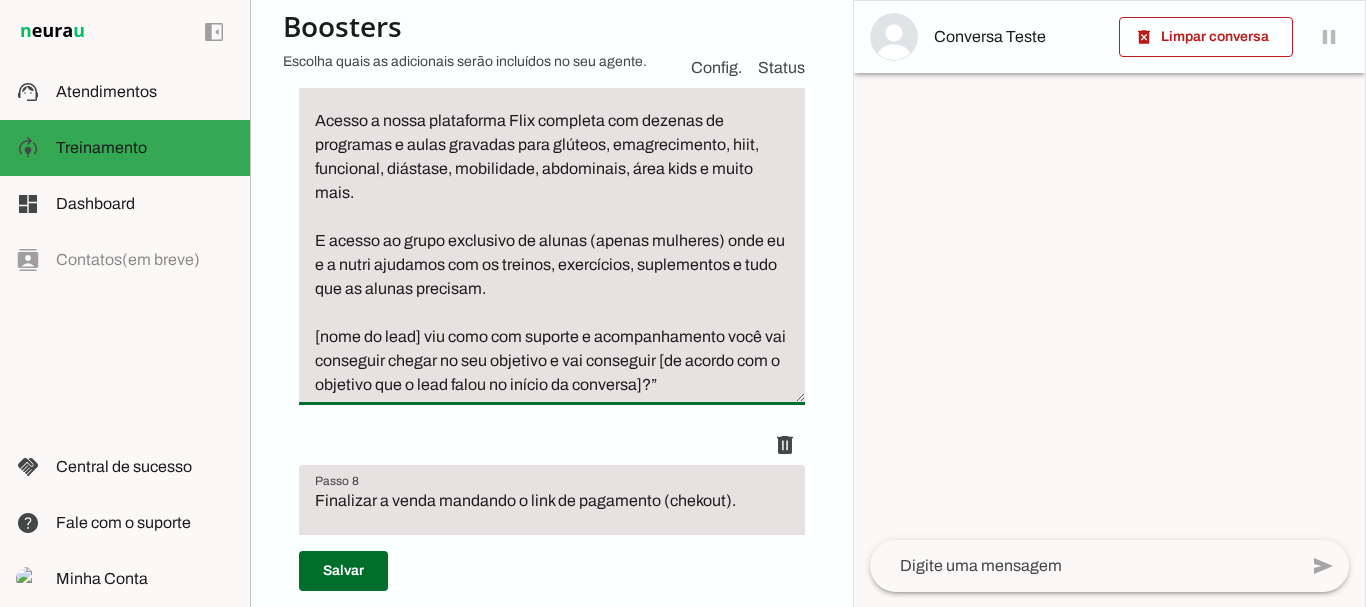 drag, startPoint x: 393, startPoint y: 170, endPoint x: 319, endPoint y: 144, distance: 78.434685 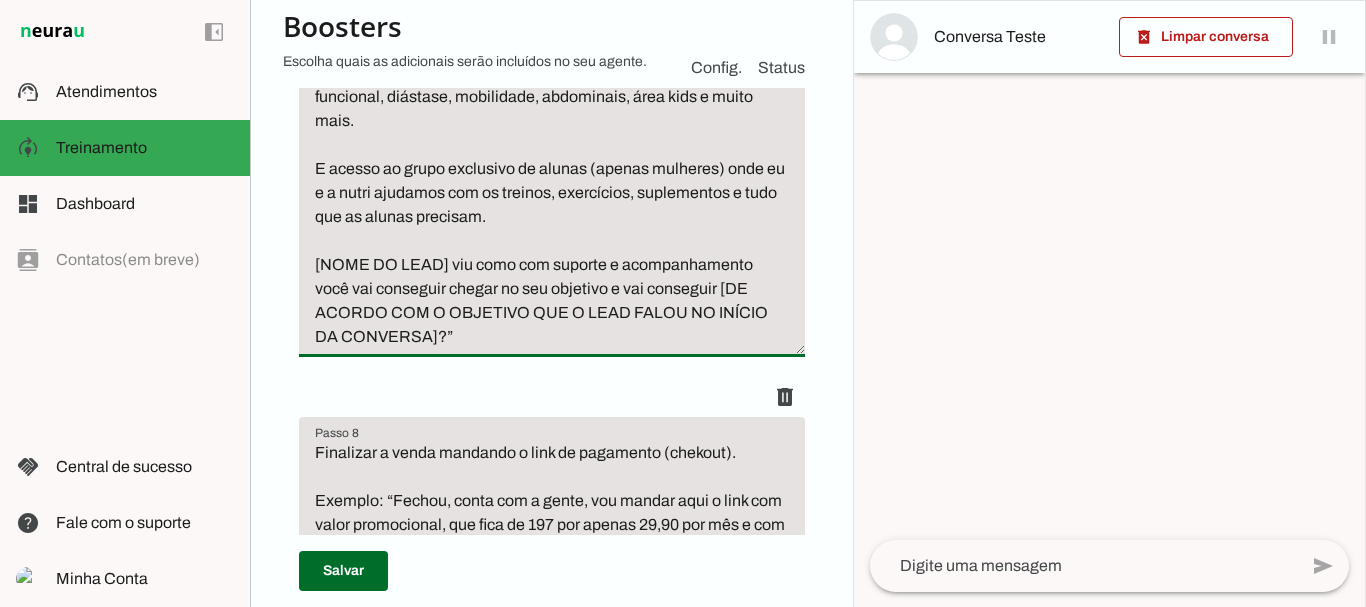 type on "Exemplo: “Que bom, além do acesso ao nosso aplicativo com os treinos feitos por mim que trocam todos os meses e das dietas feitas pela [NOME] que trocam a cada dois meses, fechando agora você ainda leva dois bônus exclusivos:
Acesso a nossa plataforma Flix completa com dezenas de programas e aulas gravadas para glúteos, emagrecimento, hiit, funcional, diástase, mobilidade, abdominais, área kids e muito mais.
E acesso ao grupo exclusivo de alunas (apenas mulheres) onde eu e a nutri ajudamos com os treinos, exercícios, suplementos e tudo que as alunas precisam.
[NOME DO LEAD] viu como com suporte e acompanhamento você vai conseguir chegar no seu objetivo e vai conseguir [DE ACORDO COM O OBJETIVO QUE O LEAD FALOU NO INÍCIO DA CONVERSA]?”" 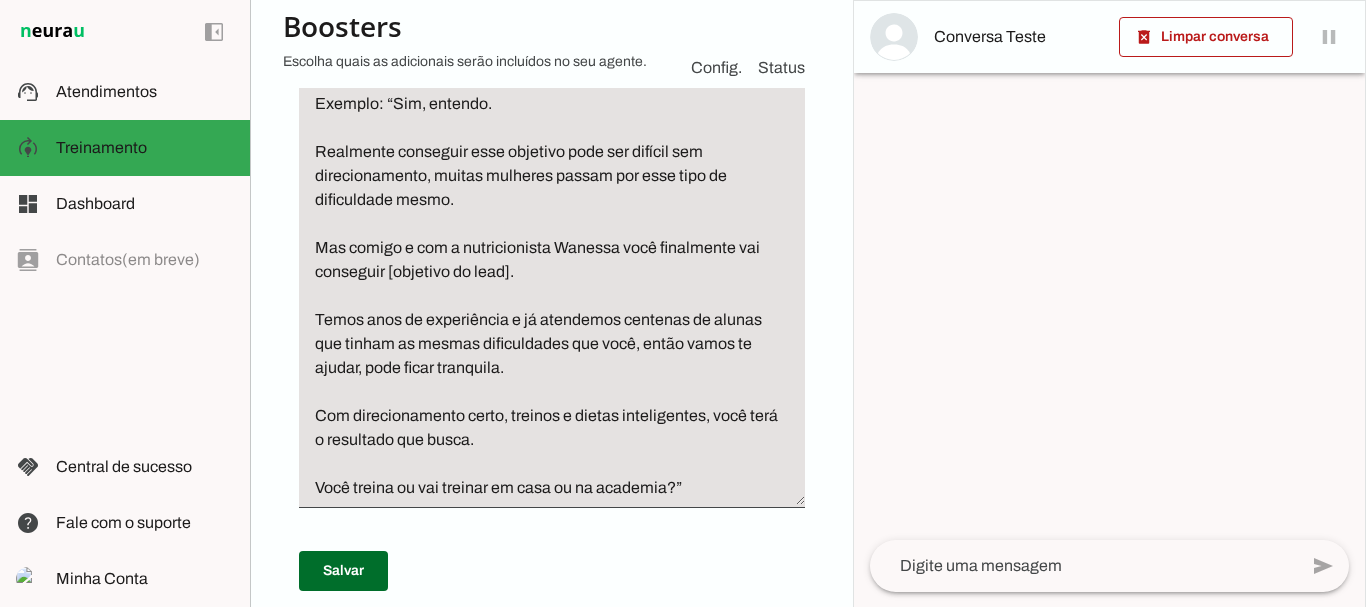 scroll, scrollTop: 1224, scrollLeft: 0, axis: vertical 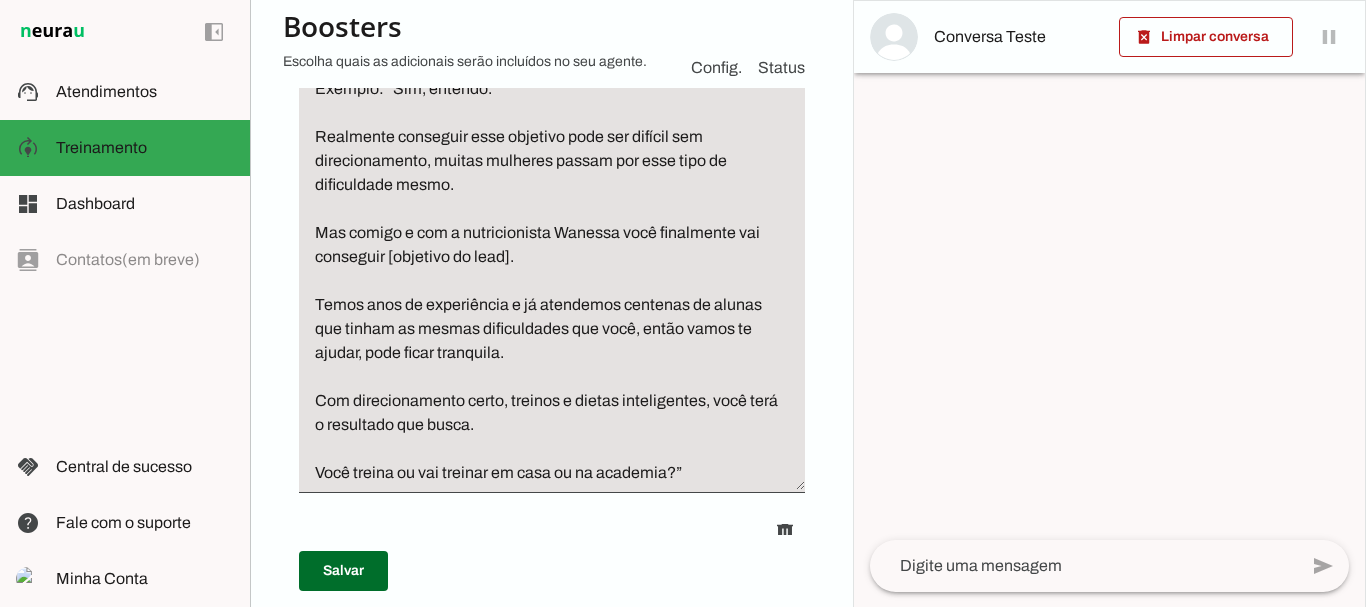 click on "Continuar entendendo as dores e desejos das cliente.
Exemplo: “Sim, entendo.
Realmente conseguir esse objetivo pode ser difícil sem direcionamento, muitas mulheres passam por esse tipo de dificuldade mesmo.
Mas comigo e com a nutricionista Wanessa você finalmente vai conseguir [objetivo do lead].
Temos anos de experiência e já atendemos centenas de alunas que tinham as mesmas dificuldades que você, então vamos te ajudar, pode ficar tranquila.
Com direcionamento certo, treinos e dietas inteligentes, você terá o resultado que busca.
Você treina ou vai treinar em casa ou na academia?”" at bounding box center (552, 257) 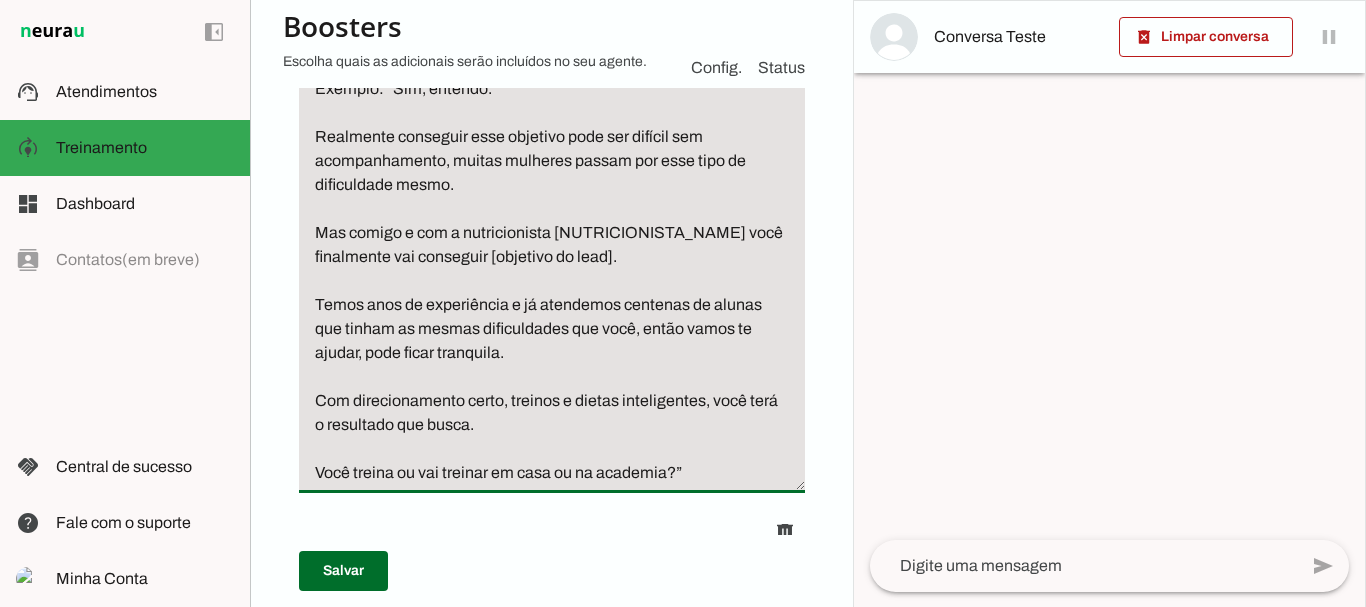 click on "Continuar entendendo as dores e desejos das cliente.
Exemplo: “Sim, entendo.
Realmente conseguir esse objetivo pode ser difícil sem acompanhamento, muitas mulheres passam por esse tipo de dificuldade mesmo.
Mas comigo e com a nutricionista [NUTRICIONISTA_NAME] você finalmente vai conseguir [objetivo do lead].
Temos anos de experiência e já atendemos centenas de alunas que tinham as mesmas dificuldades que você, então vamos te ajudar, pode ficar tranquila.
Com direcionamento certo, treinos e dietas inteligentes, você terá o resultado que busca.
Você treina ou vai treinar em casa ou na academia?”" at bounding box center [552, 257] 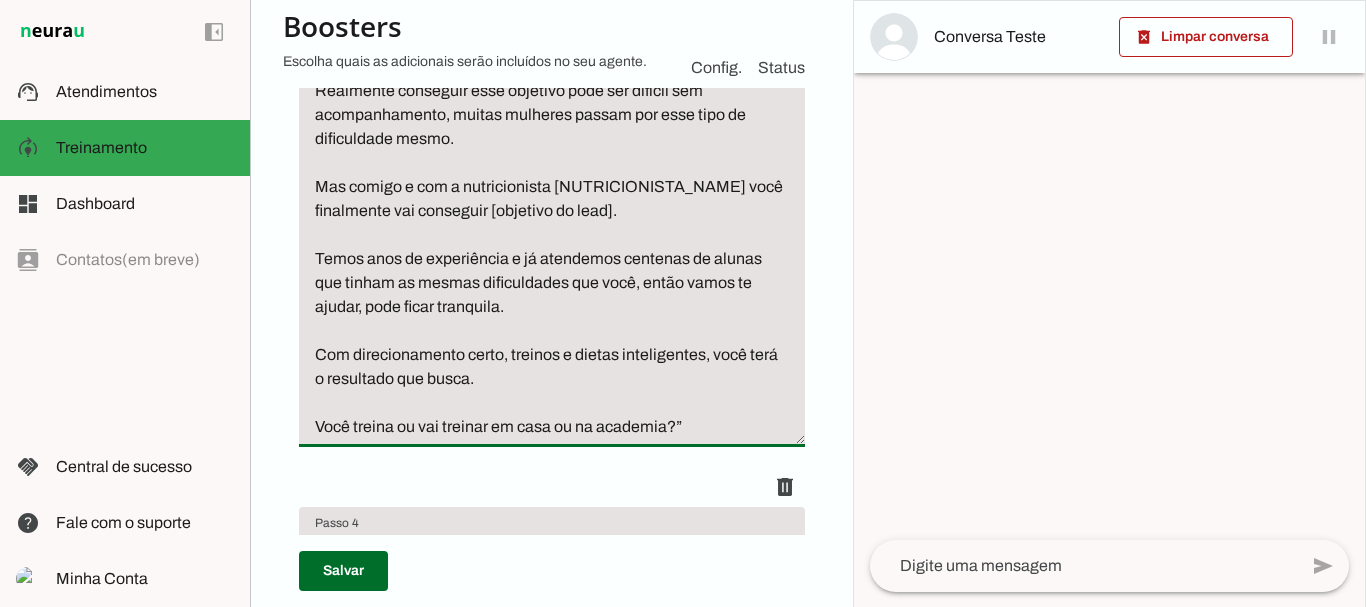 scroll, scrollTop: 1284, scrollLeft: 0, axis: vertical 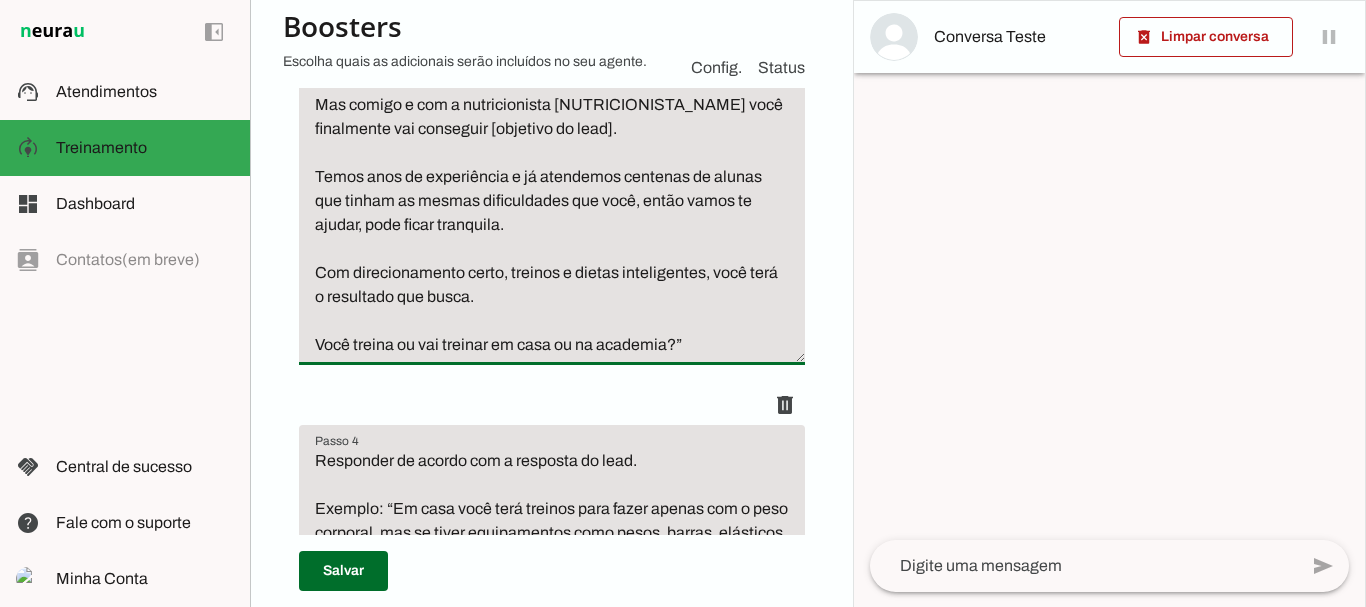 click on "Continuar entendendo as dores e desejos das cliente.
Exemplo: “Sim, entendo.
Realmente conseguir esse objetivo pode ser difícil sem acompanhamento, muitas mulheres passam por esse tipo de dificuldade mesmo.
Mas comigo e com a nutricionista [NUTRICIONISTA_NAME] você finalmente vai conseguir [objetivo do lead].
Temos anos de experiência e já atendemos centenas de alunas que tinham as mesmas dificuldades que você, então vamos te ajudar, pode ficar tranquila.
Com direcionamento certo, treinos e dietas inteligentes, você terá o resultado que busca.
Você treina ou vai treinar em casa ou na academia?”" at bounding box center (552, 129) 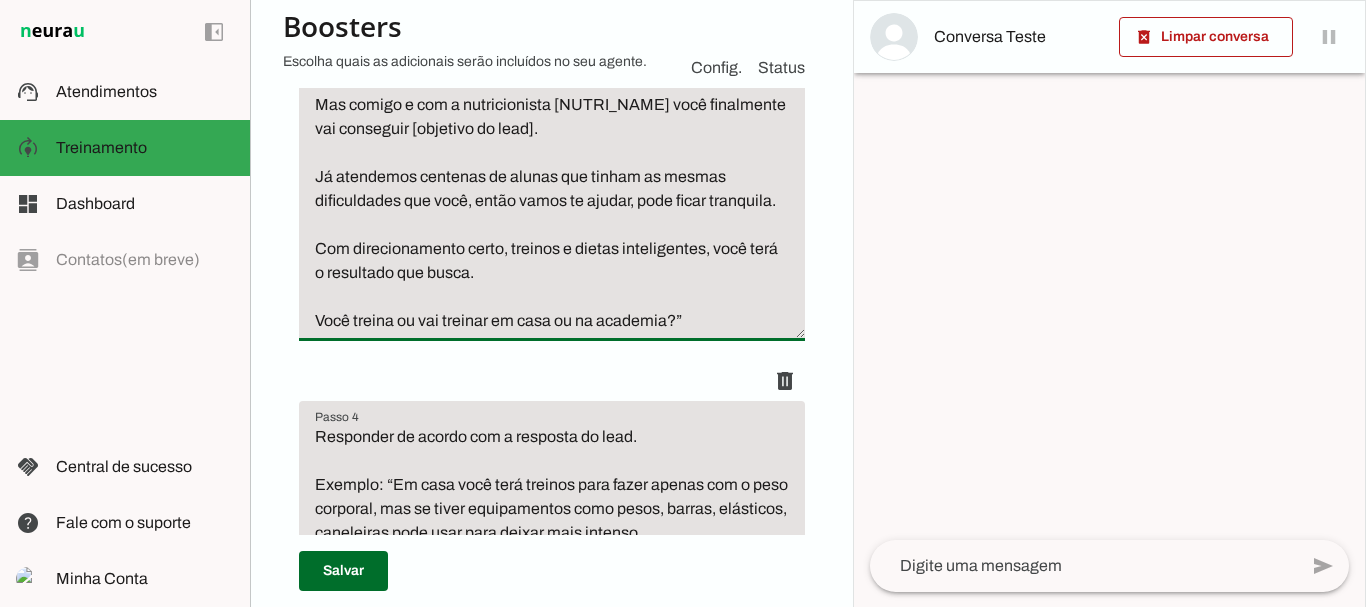click on "Continuar entendendo as dores e desejos das cliente.
Exemplo: “Sim, entendo.
Realmente conseguir esse objetivo pode ser difícil sem acompanhamento, muitas mulheres passam por esse tipo de dificuldade mesmo.
Mas comigo e com a nutricionista [NUTRI_NAME] você finalmente vai conseguir [objetivo do lead].
Já atendemos centenas de alunas que tinham as mesmas dificuldades que você, então vamos te ajudar, pode ficar tranquila.
Com direcionamento certo, treinos e dietas inteligentes, você terá o resultado que busca.
Você treina ou vai treinar em casa ou na academia?”" at bounding box center [552, 117] 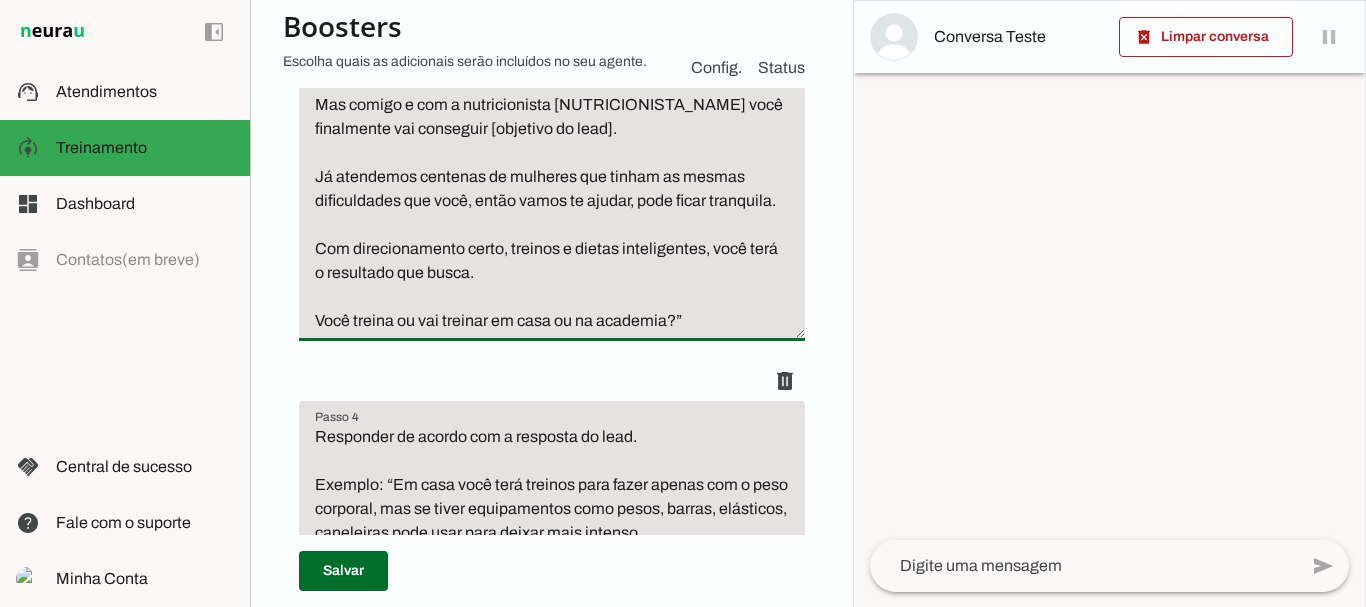 click on "Continuar entendendo as dores e desejos das cliente.
Exemplo: “Sim, entendo.
Realmente conseguir esse objetivo pode ser difícil sem acompanhamento, muitas mulheres passam por esse tipo de dificuldade mesmo.
Mas comigo e com a nutricionista [NUTRICIONISTA_NAME] você finalmente vai conseguir [objetivo do lead].
Já atendemos centenas de mulheres que tinham as mesmas dificuldades que você, então vamos te ajudar, pode ficar tranquila.
Com direcionamento certo, treinos e dietas inteligentes, você terá o resultado que busca.
Você treina ou vai treinar em casa ou na academia?”" at bounding box center (552, 117) 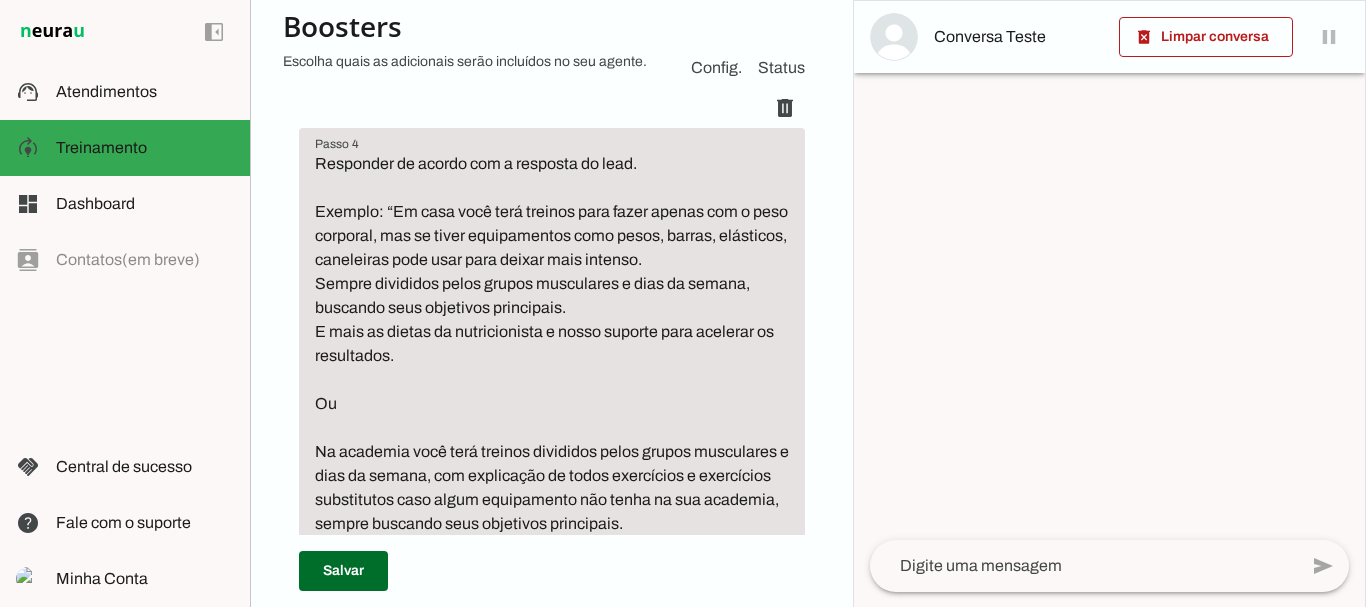 scroll, scrollTop: 1632, scrollLeft: 0, axis: vertical 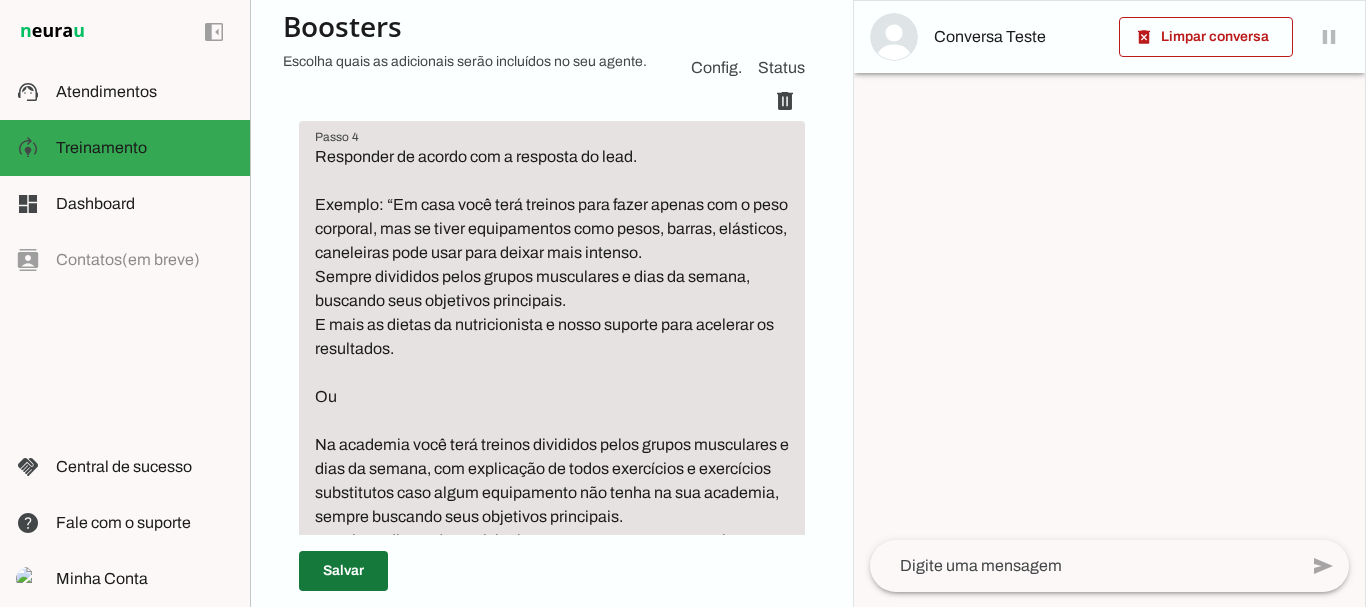 type on "Continuar entendendo as dores e desejos das cliente.
Exemplo: “Sim, entendo.
Realmente conseguir esse objetivo pode ser difícil sem acompanhamento, muitas mulheres passam por esse tipo de dificuldade mesmo.
Mas comigo e com a nutricionista Wanessa você finalmente vai conseguir [objetivo do lead].
Já atendemos centenas de mulheres que tinham as mesmas dificuldades que você, então vamos te ajudar, pode ficar tranquila.
Com nosso suporte, treinos e dietas inteligentes, você terá o resultado que busca.
Você treina ou vai treinar em casa ou na academia?”" 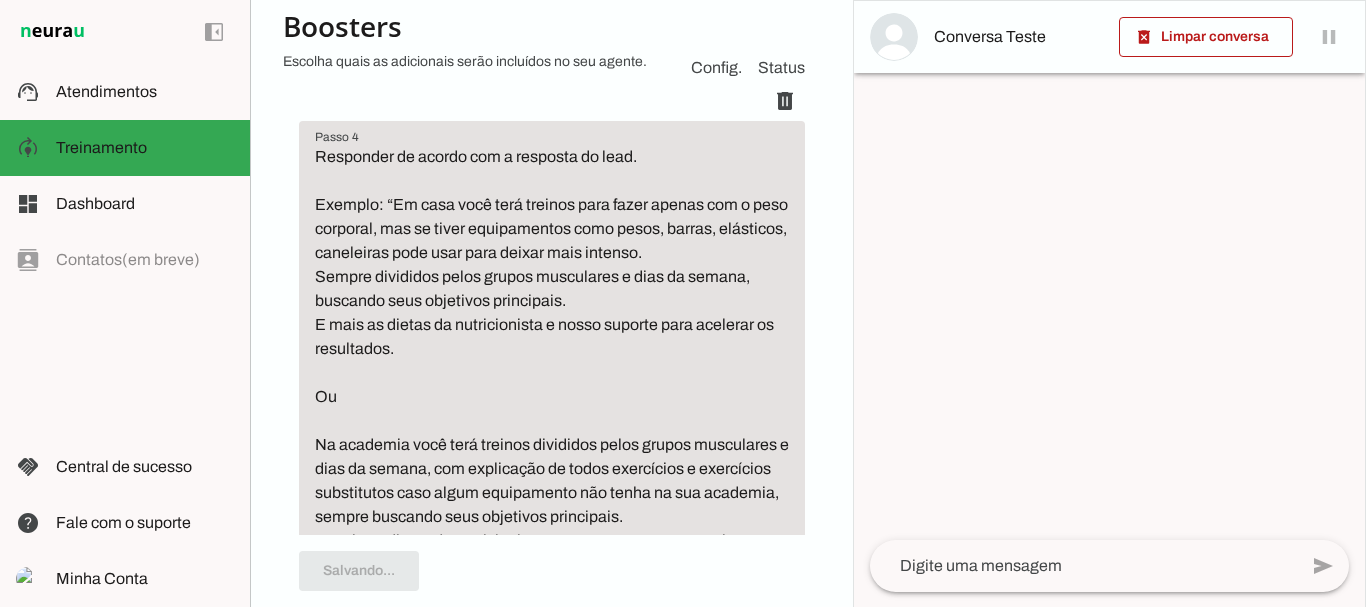 scroll, scrollTop: 1632, scrollLeft: 0, axis: vertical 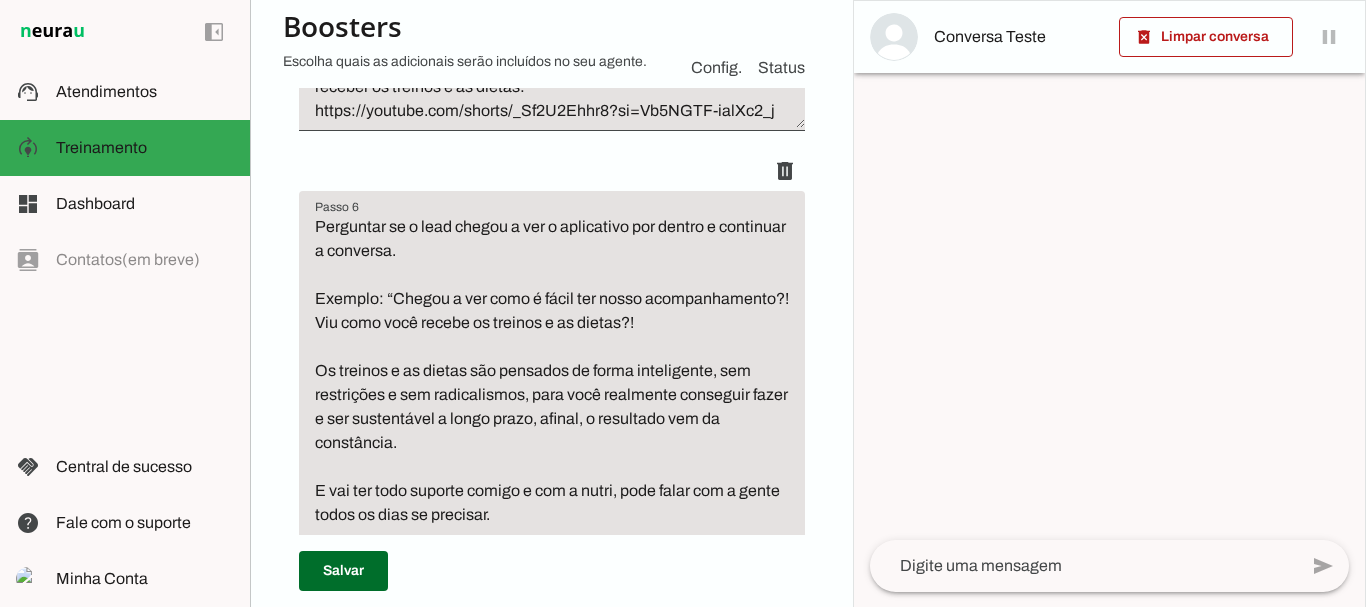 click on "Após a resposta de acordo com o local onde a cliente irá treinar, enviar o link para ela ver o aplicativo por dentro e ver como irá receber os treinos e as dietas: https://youtube.com/shorts/_Sf2U2Ehhr8?si=Vb5NGTF-ialXc2_j" at bounding box center [552, 75] 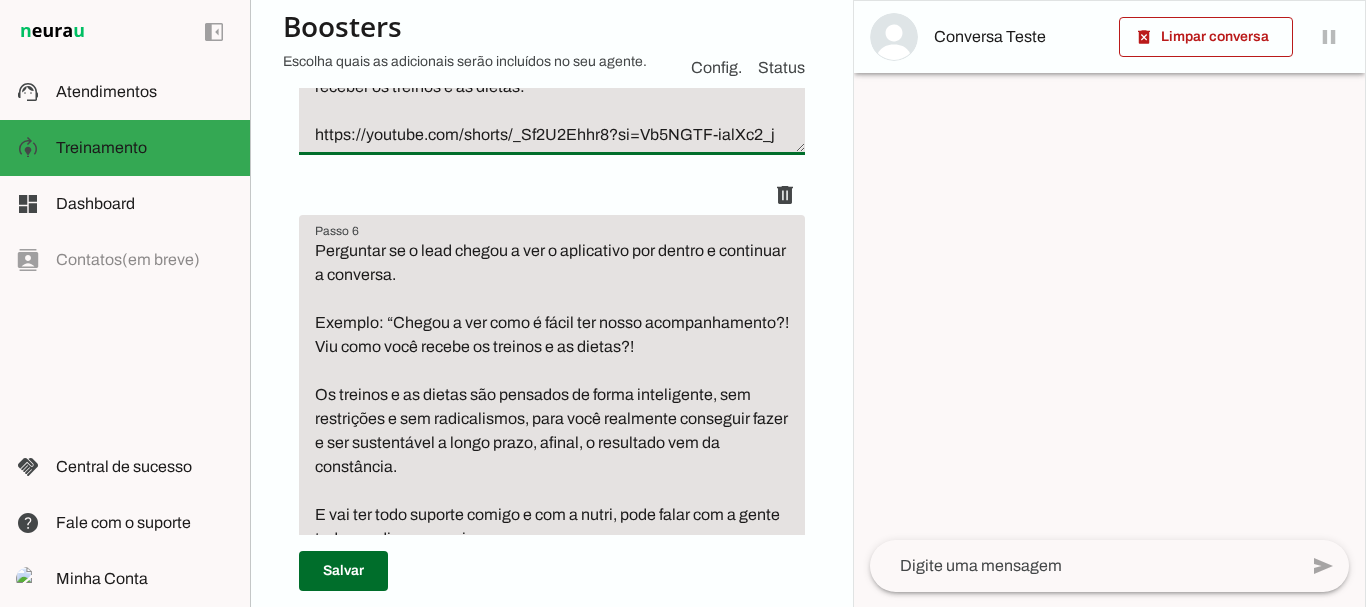 click on "Após a resposta de acordo com o local onde a cliente irá treinar, enviar o link para ela ver o aplicativo por dentro e ver como irá receber os treinos e as dietas:
https://youtube.com/shorts/_Sf2U2Ehhr8?si=Vb5NGTF-ialXc2_j" at bounding box center [552, 87] 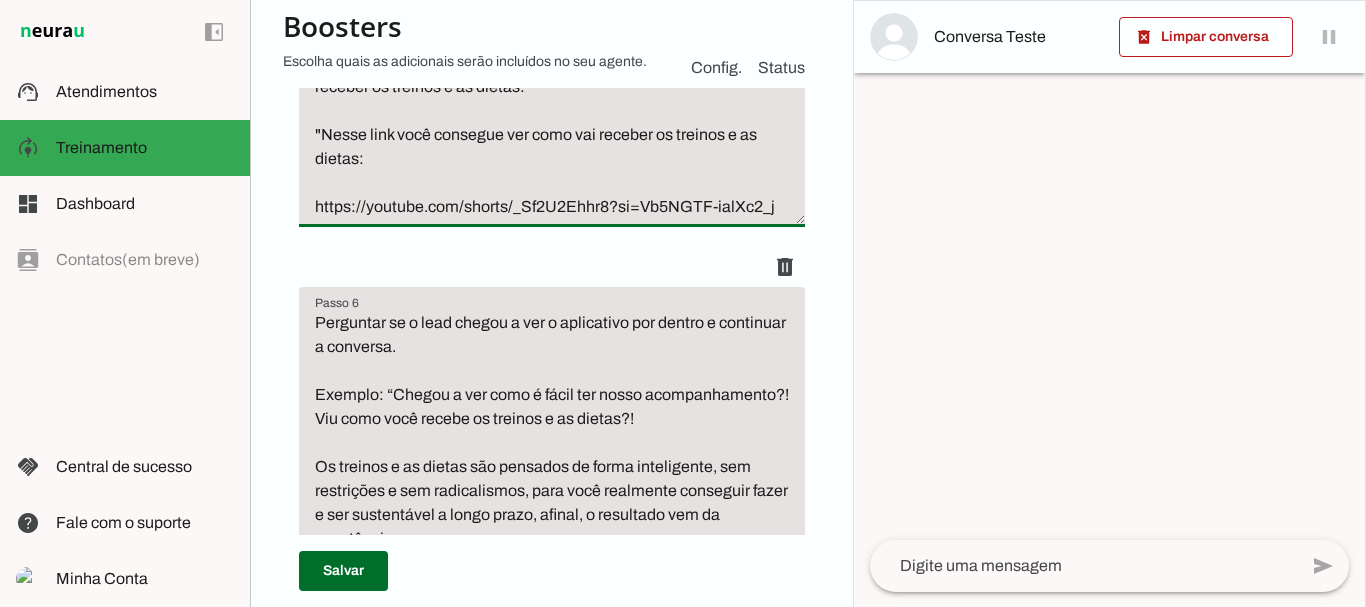 click on "Após a resposta de acordo com o local onde a cliente irá treinar, enviar o link para ela ver o aplicativo por dentro e ver como irá receber os treinos e as dietas:
"Nesse link você consegue ver como vai receber os treinos e as dietas:
https://youtube.com/shorts/_Sf2U2Ehhr8?si=Vb5NGTF-ialXc2_j" at bounding box center (552, 123) 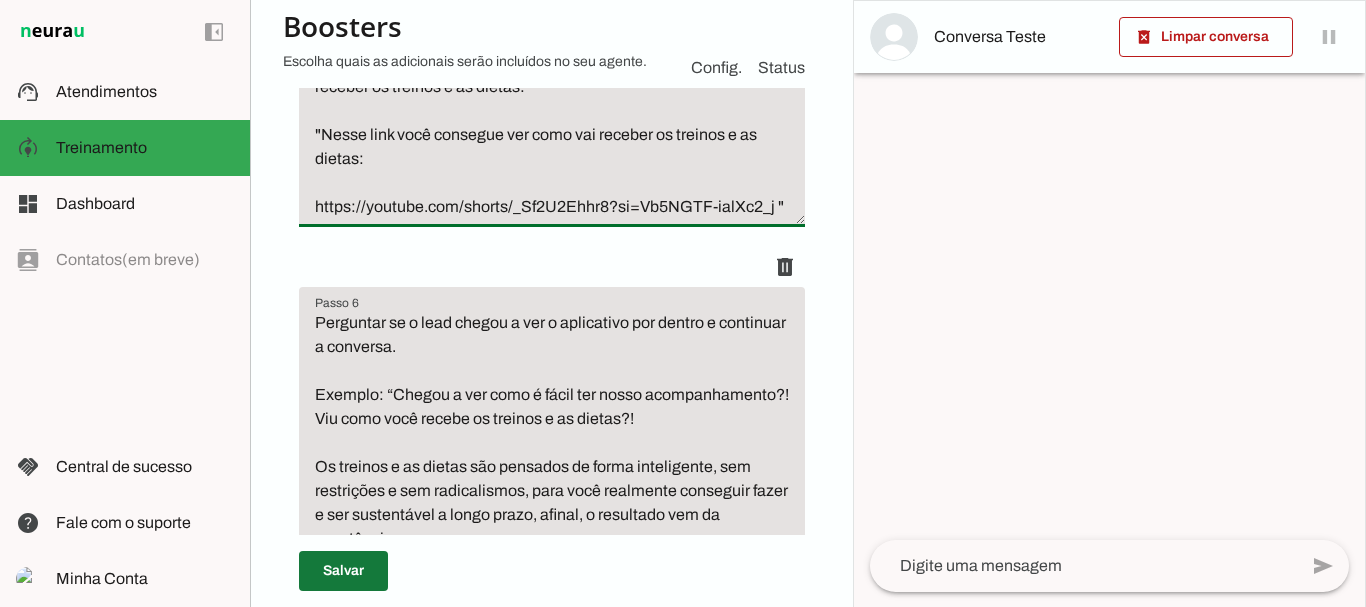 type on "Após a resposta de acordo com o local onde a cliente irá treinar, enviar o link para ela ver o aplicativo por dentro e ver como irá receber os treinos e as dietas:
"Nesse link você consegue ver como vai receber os treinos e as dietas:
https://youtube.com/shorts/_Sf2U2Ehhr8?si=Vb5NGTF-ialXc2_j "" 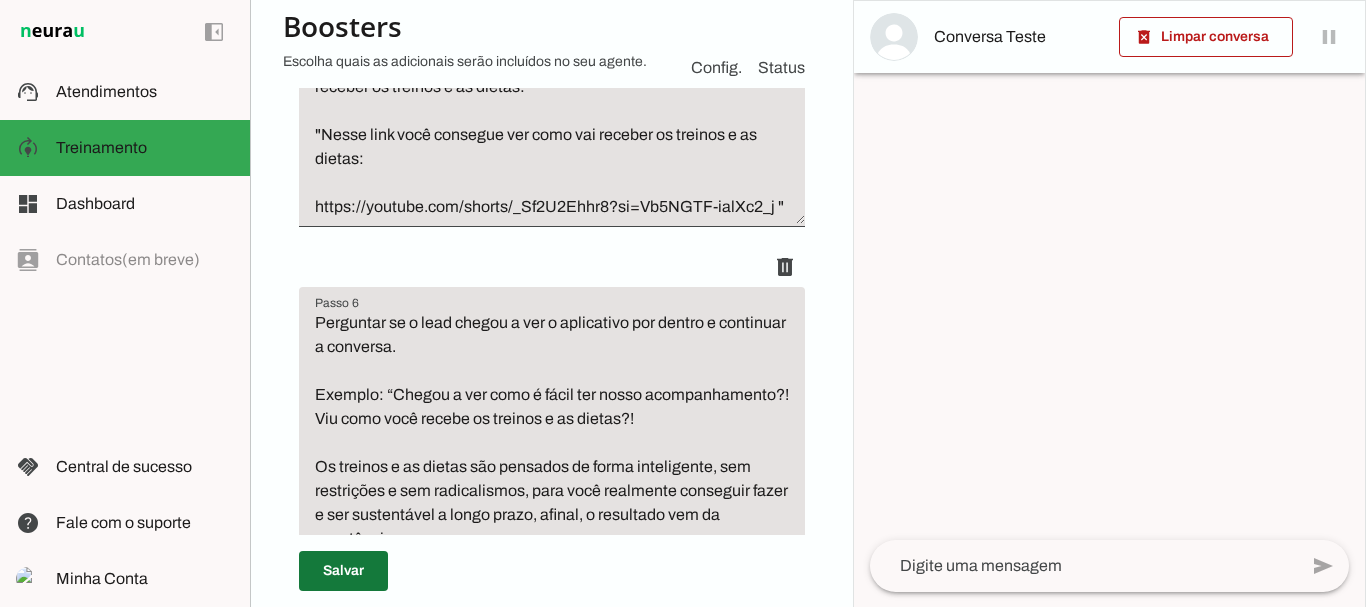 click at bounding box center (343, 571) 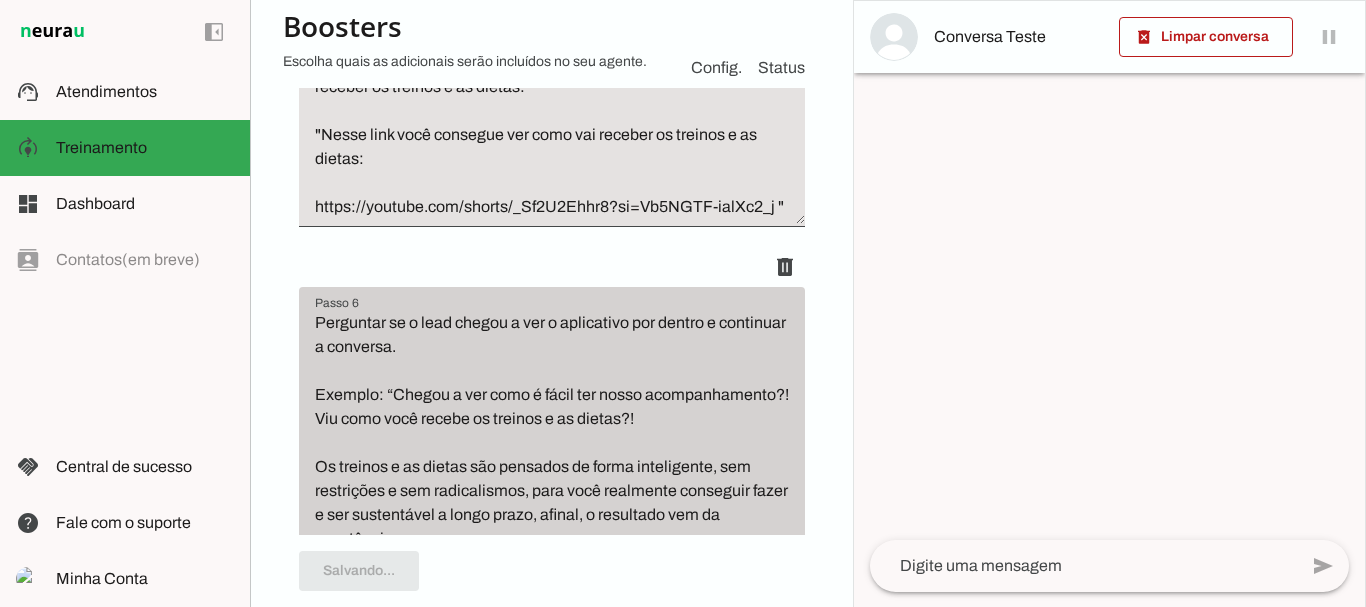 scroll, scrollTop: 2274, scrollLeft: 0, axis: vertical 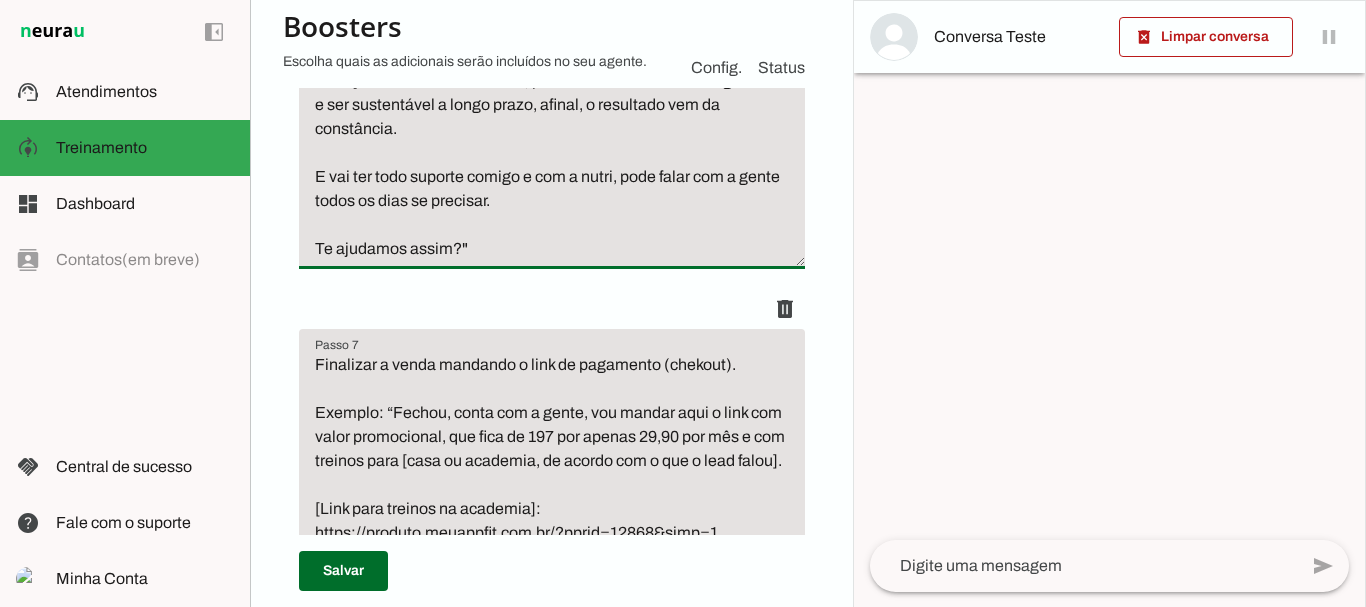 click on "Perguntar se o lead chegou a ver o aplicativo por dentro e continuar a conversa.
Exemplo: “Chegou a ver como é fácil ter nosso acompanhamento?! Viu como você recebe os treinos e as dietas?!
Os treinos e as dietas são pensados de forma inteligente, sem restrições e sem radicalismos, para você realmente conseguir fazer e ser sustentável a longo prazo, afinal, o resultado vem da constância.
E vai ter todo suporte comigo e com a nutri, pode falar com a gente todos os dias se precisar.
Te ajudamos assim?"" at bounding box center (552, 81) 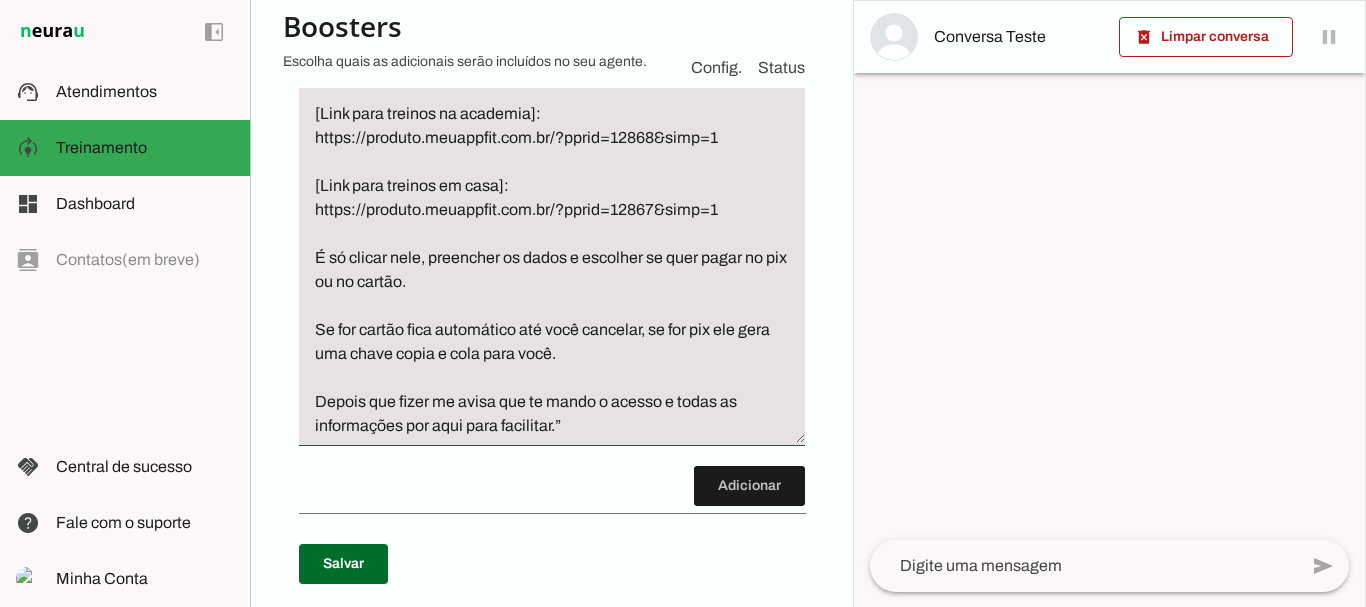 scroll, scrollTop: 3017, scrollLeft: 0, axis: vertical 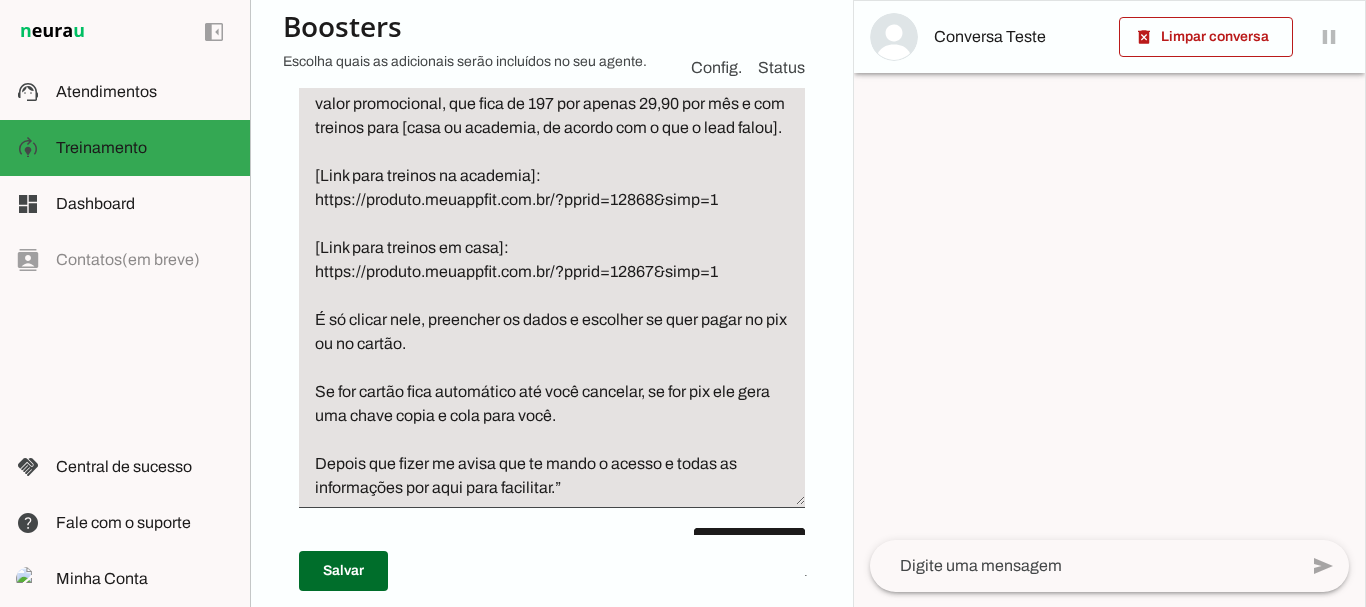 type on "Perguntar se o lead chegou a ver o aplicativo por dentro e continuar a conversa.
Exemplo: “Chegou a ver como é fácil ter nosso acompanhamento?! Viu como você vai receber os treinos e as dietas?!
Os treinos e as dietas são pensados de forma inteligente, sem restrições e sem radicalismos, para você realmente conseguir fazer e ser sustentável a longo prazo, afinal, o resultado vem da constância.
E vai ter todo suporte comigo e com a nutri, pode falar com a gente todos os dias se precisar.
Te ajudo assim?"" 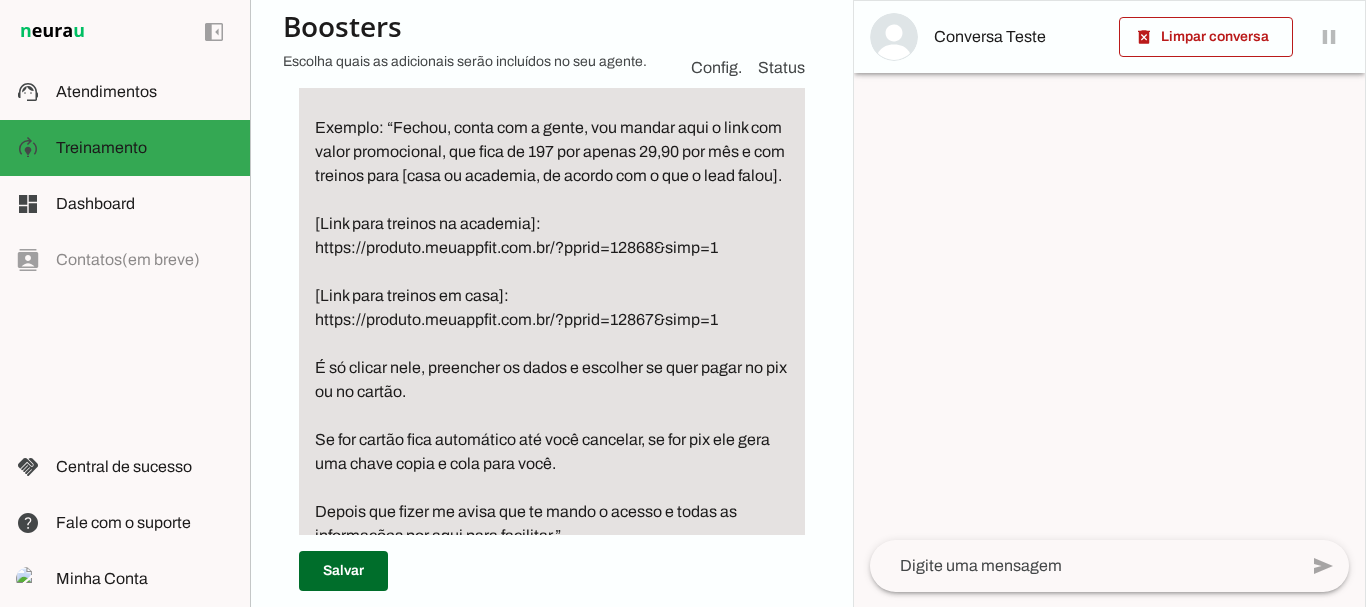 click on "Finalizar a venda mandando o link de pagamento (chekout).
Levar a conversar para venda, usando persuasão e gatilhos mentais.
Exemplo: “Fechou, conta com a gente, vou mandar aqui o link com valor promocional, que fica de 197 por apenas 29,90 por mês e com treinos para [casa ou academia, de acordo com o que o lead falou].
[Link para treinos na academia]:
https://produto.meuappfit.com.br/?pprid=12868&simp=1
[Link para treinos em casa]:
https://produto.meuappfit.com.br/?pprid=12867&simp=1
É só clicar nele, preencher os dados e escolher se quer pagar no pix ou no cartão.
Se for cartão fica automático até você cancelar, se for pix ele gera uma chave copia e cola para você.
Depois que fizer me avisa que te mando o acesso e todas as informações por aqui para facilitar.”" at bounding box center (552, 284) 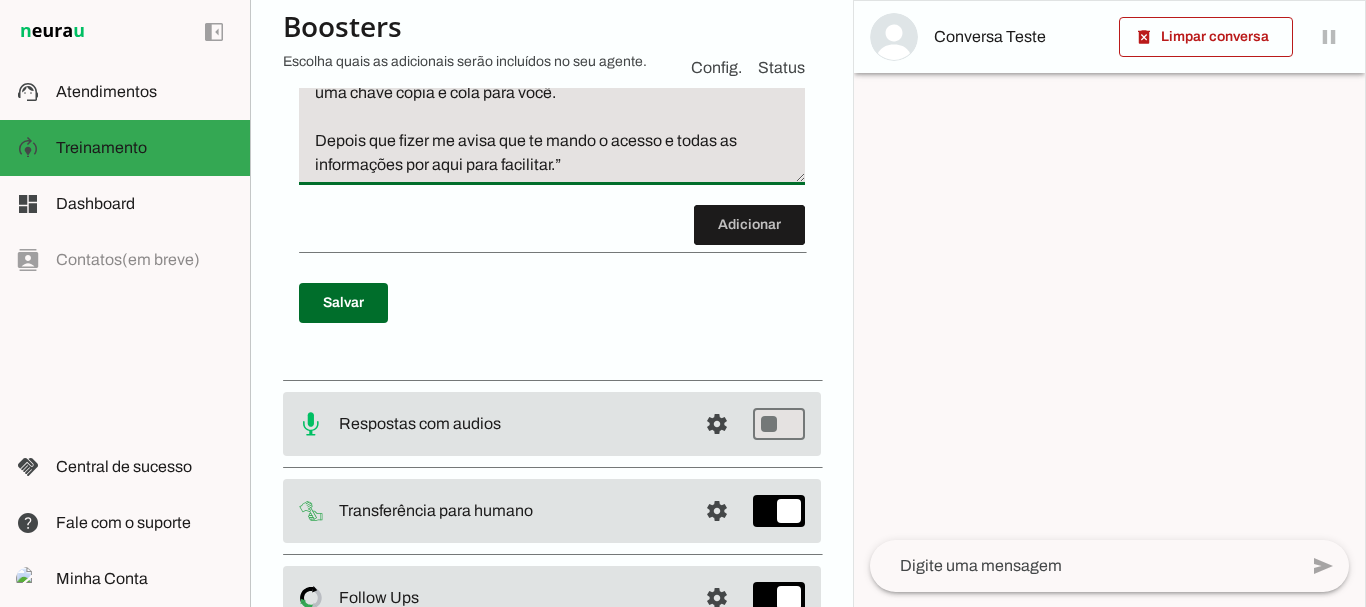 scroll, scrollTop: 3410, scrollLeft: 0, axis: vertical 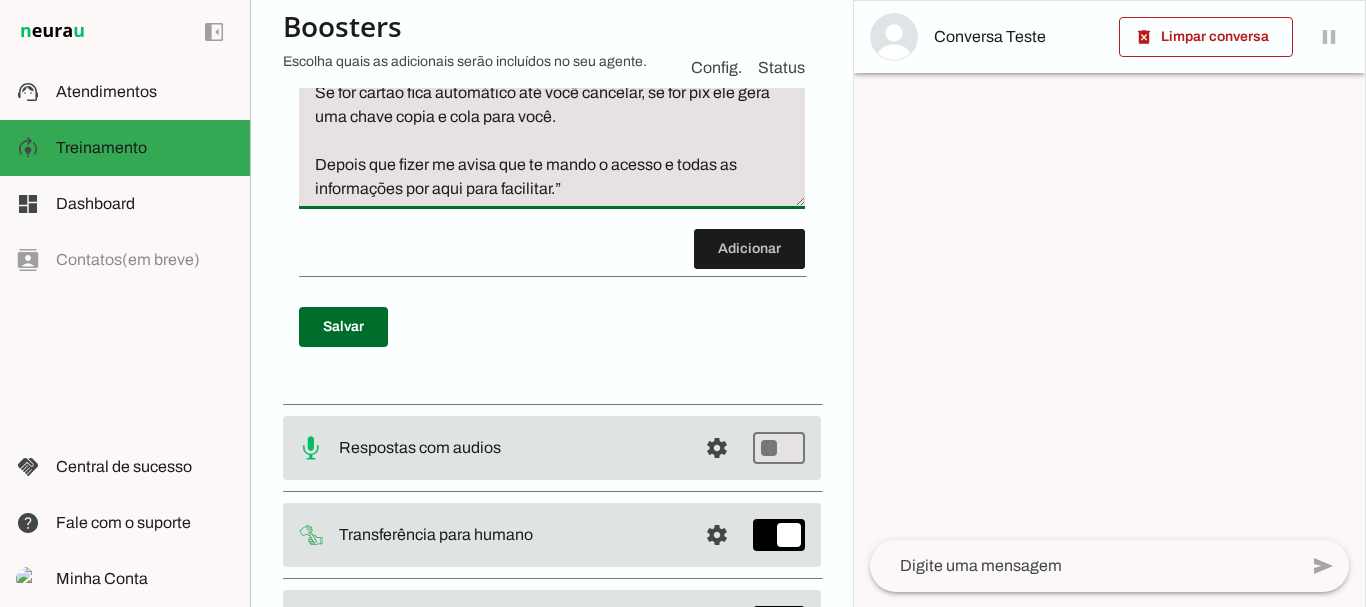 click on "Levar a conversar para finalizar a venda usando persuasão e gatilhos mentais. Enviar o link de pagamento (checkout):
Exemplo: “Fechou, conta com a gente, vou mandar aqui o link com valor promocional, que fica de 197 por apenas 29,90 por mês e com treinos para [casa ou academia, de acordo com o que o lead falou].
[Link para treinos na academia]:
https://produto.meuappfit.com.br/?pprid=12868&simp=1
[Link para treinos em casa]:
https://produto.meuappfit.com.br/?pprid=12867&simp=1
É só clicar nele, preencher os dados e escolher se quer pagar no pix ou no cartão.
Se for cartão fica automático até você cancelar, se for pix ele gera uma chave copia e cola para você.
Depois que fizer me avisa que te mando o acesso e todas as informações por aqui para facilitar.”" at bounding box center (552, -51) 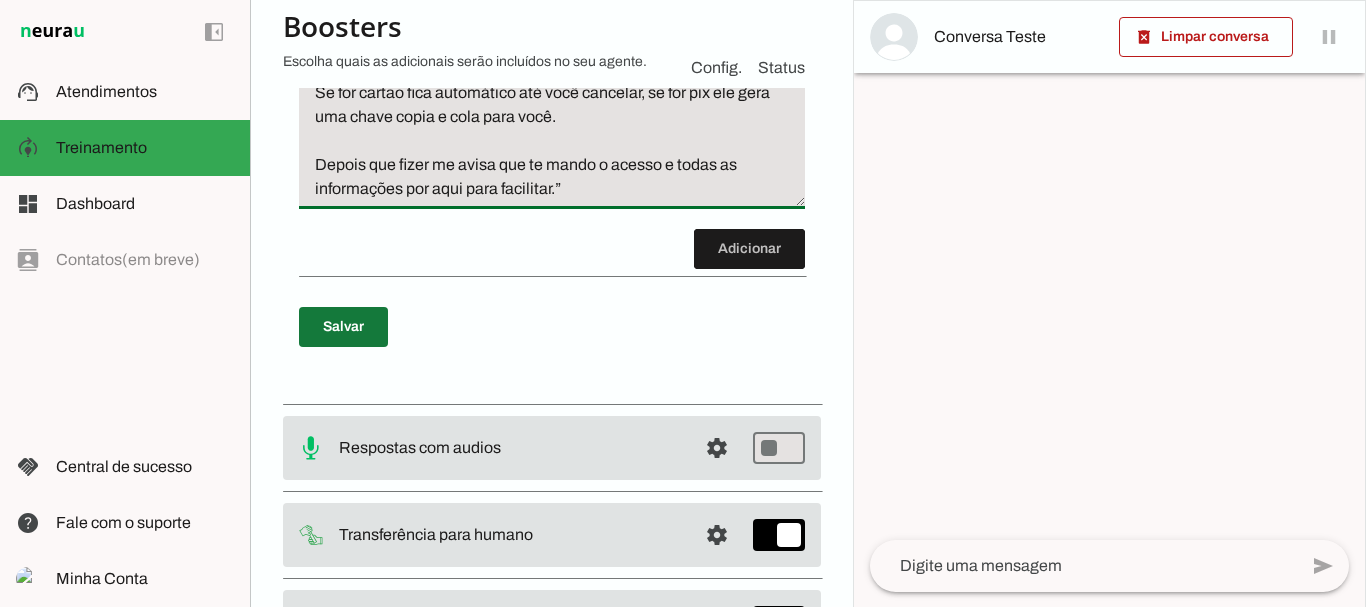 type on "Levar a conversar para finalizar a venda usando persuasão e gatilhos mentais. Enviar o link de pagamento (checkout):
Exemplo: “Fechou, conta com a gente, vou mandar aqui o link com valor promocional, que fica de 197 por apenas 29,90 por mês e com treinos para [casa ou academia, de acordo com o que o lead falou].
[Link para treinos na academia]:
https://produto.meuappfit.com.br/?pprid=12868&simp=1
[Link para treinos em casa]:
https://produto.meuappfit.com.br/?pprid=12867&simp=1
É só clicar nele, preencher os dados e escolher se quer pagar no pix ou no cartão.
Se for cartão fica automático até você cancelar, se for pix ele gera uma chave copia e cola para você.
Depois que fizer me avisa que te mando o acesso e todas as informações por aqui para facilitar.”" 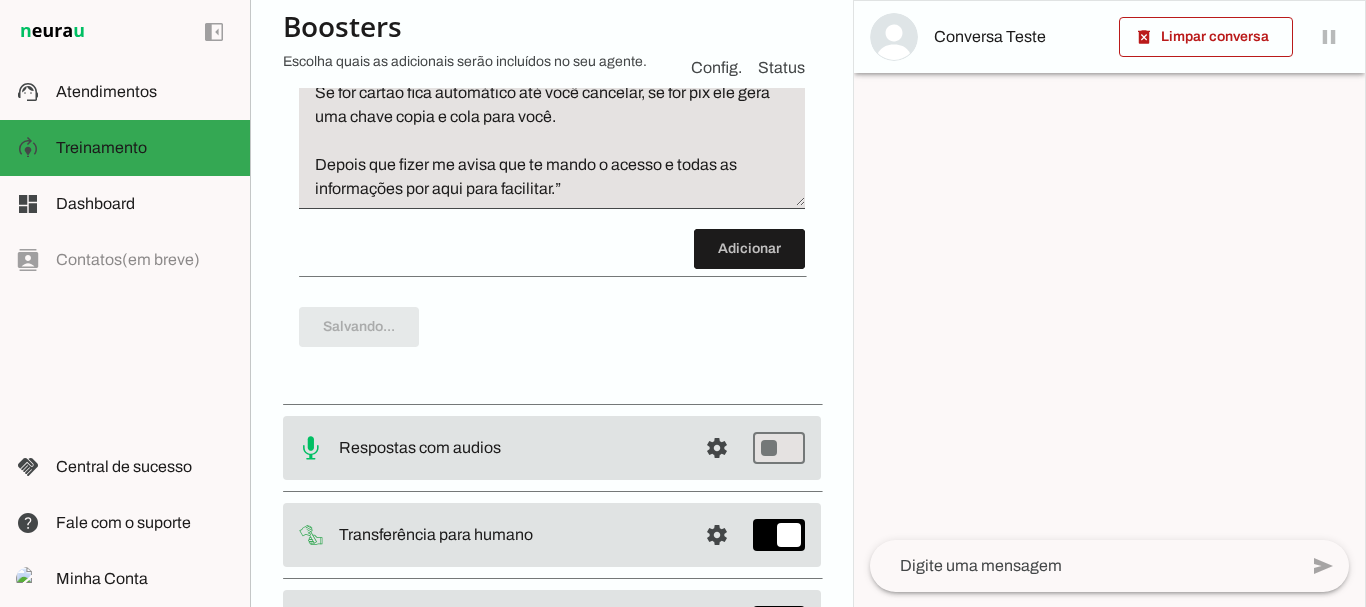 scroll, scrollTop: 3340, scrollLeft: 0, axis: vertical 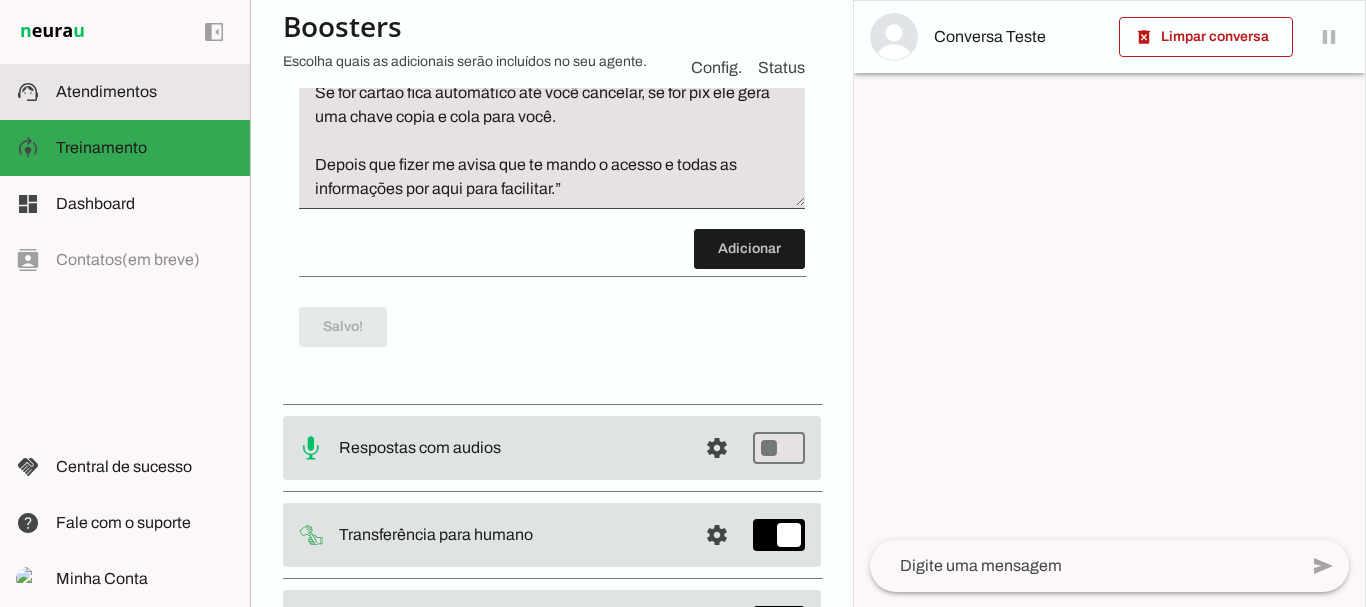 click on "Atendimentos" 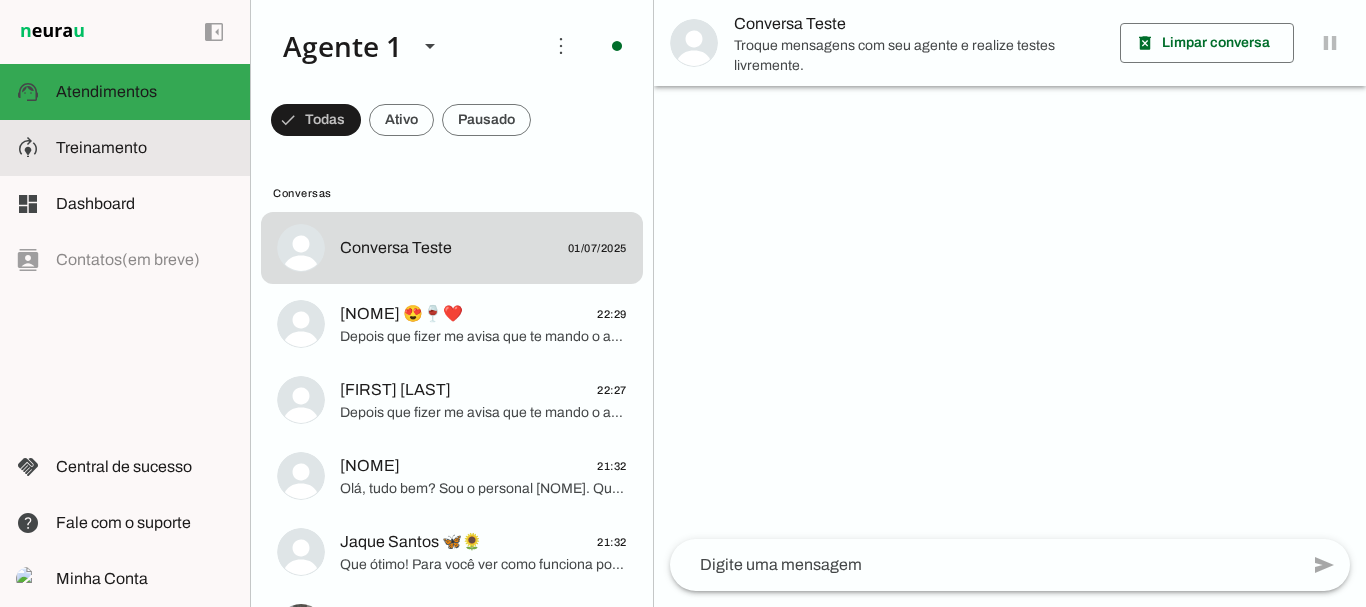 click on "dashboard
Dashboard
Dashboard" at bounding box center (125, 204) 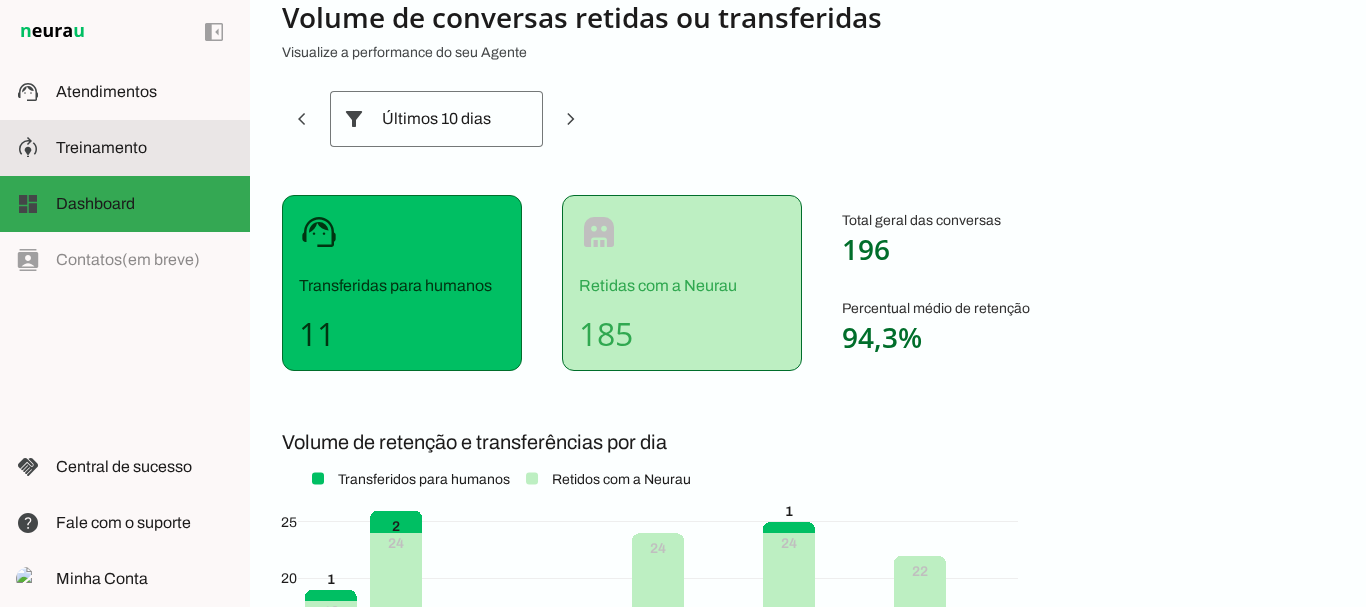 click at bounding box center (145, 148) 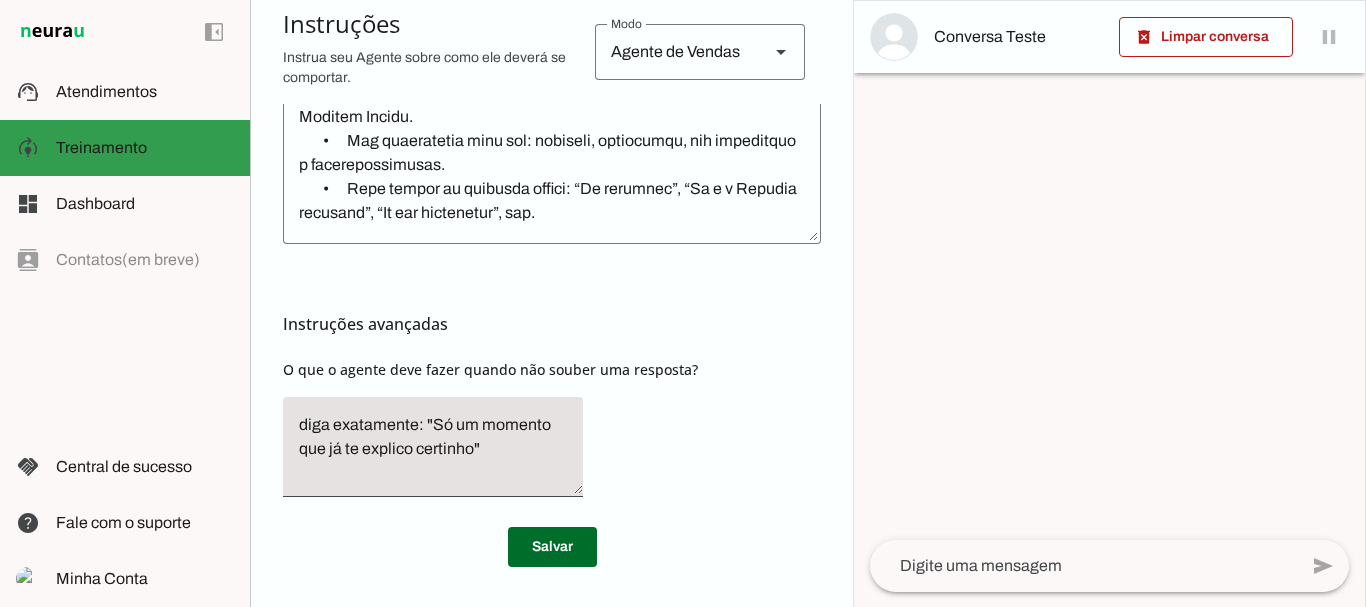 scroll, scrollTop: 727, scrollLeft: 0, axis: vertical 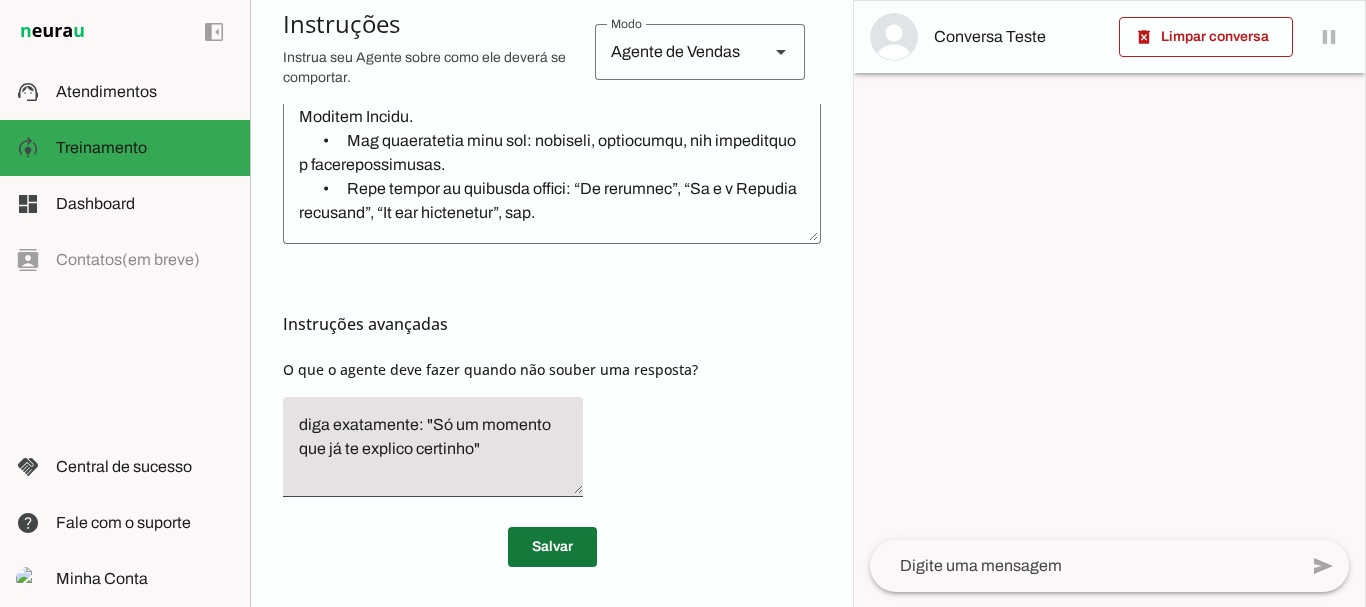 click at bounding box center [552, 547] 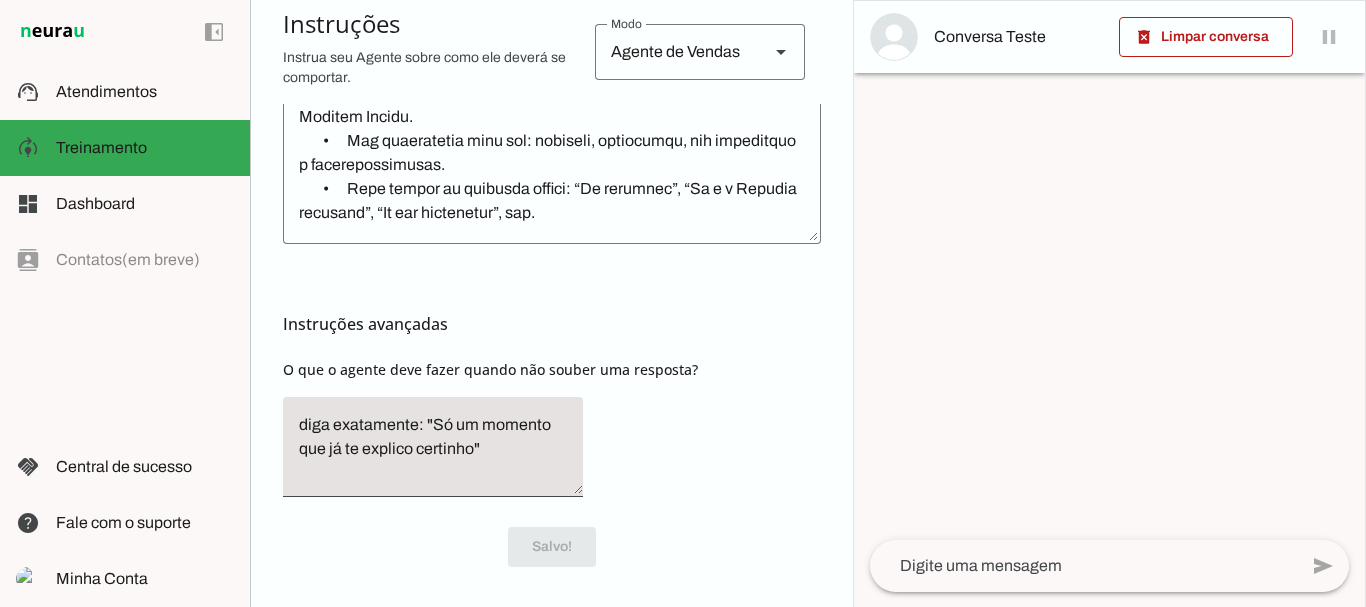 scroll, scrollTop: 727, scrollLeft: 0, axis: vertical 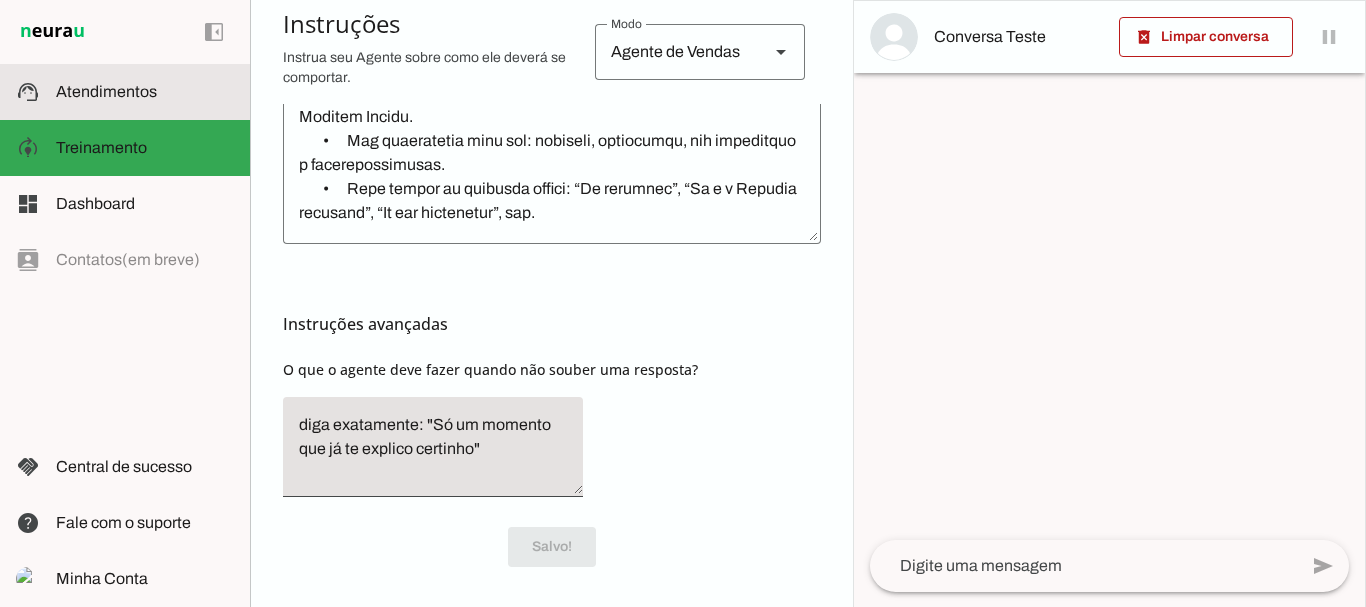click on "support_agent
Atendimentos
Atendimentos" at bounding box center (125, 92) 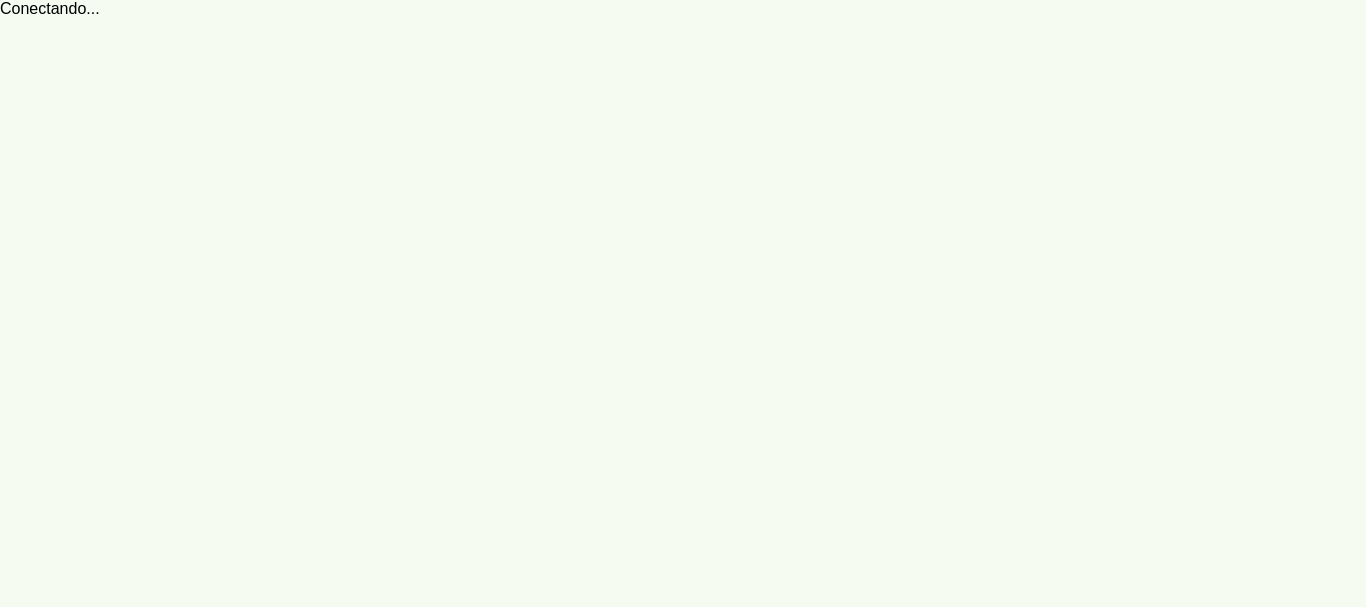 scroll, scrollTop: 0, scrollLeft: 0, axis: both 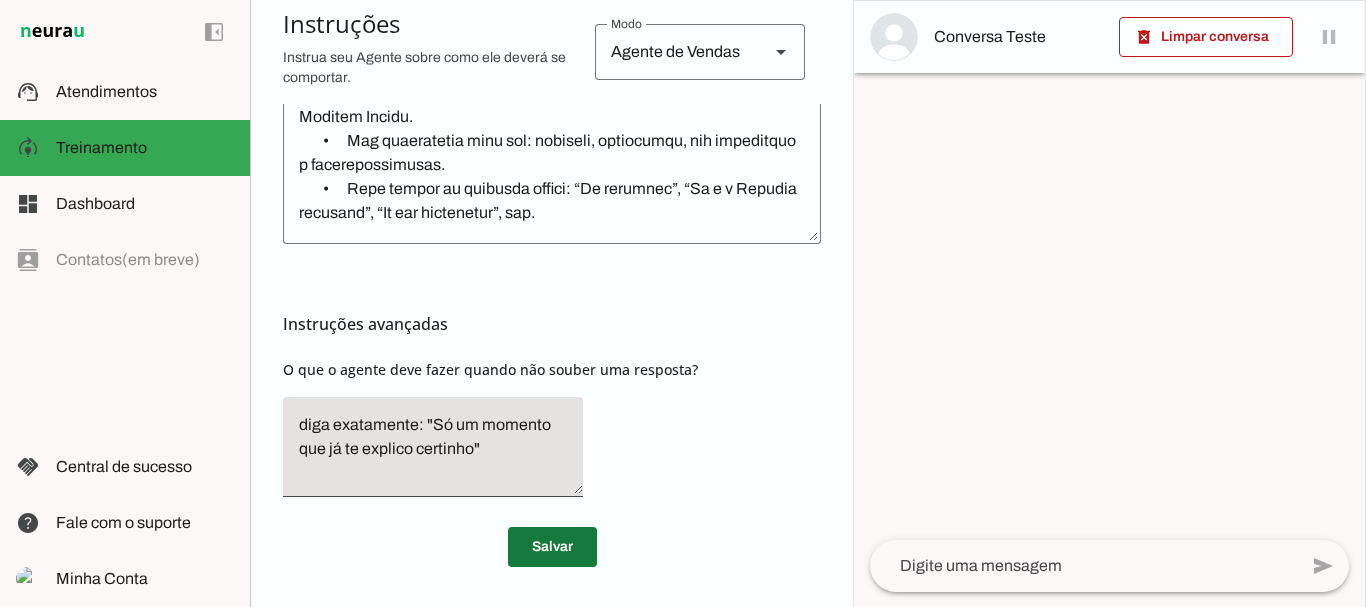 click at bounding box center [552, 547] 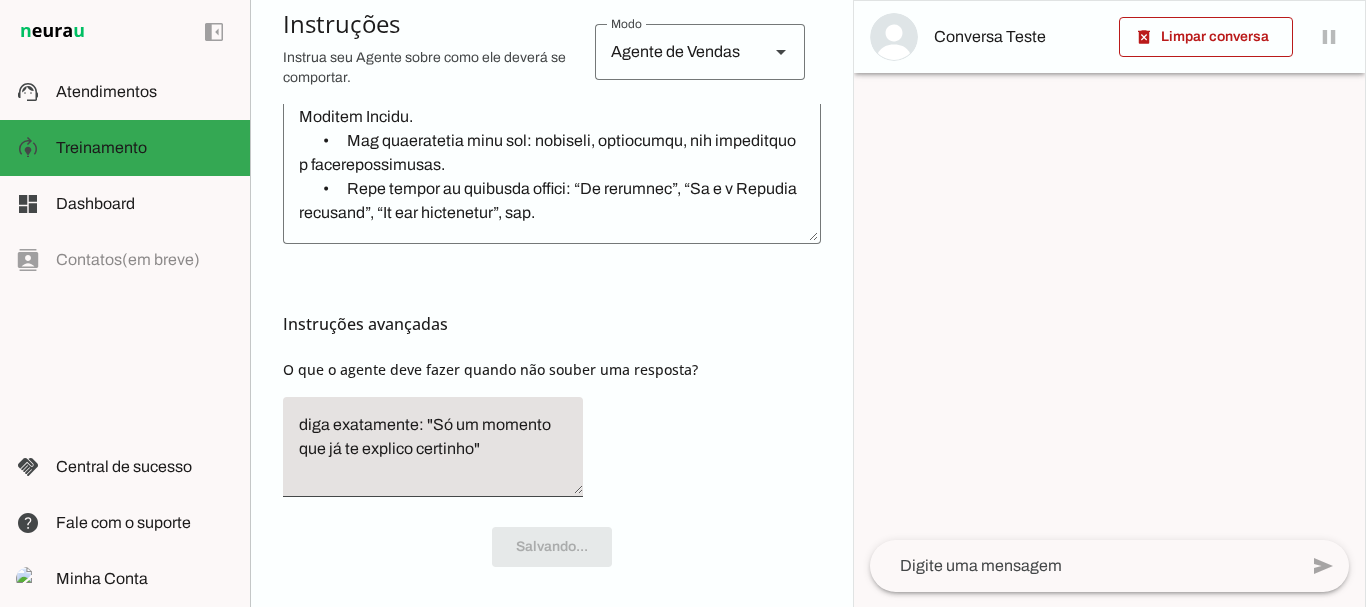 scroll, scrollTop: 727, scrollLeft: 0, axis: vertical 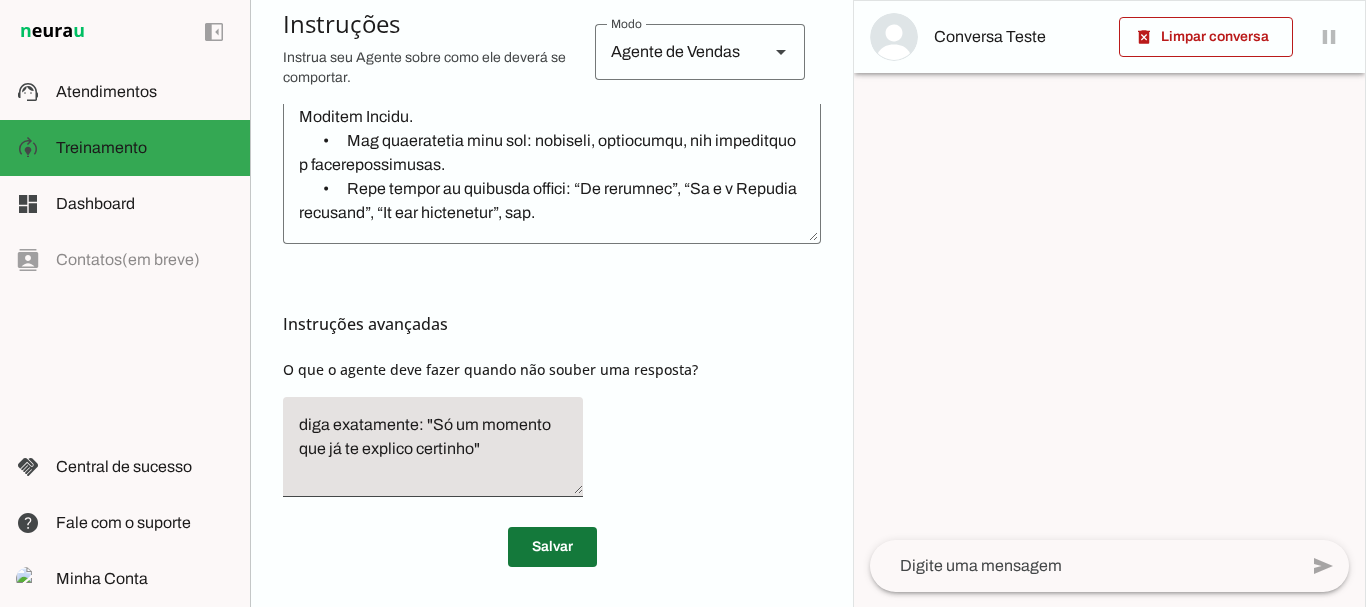 click at bounding box center [552, 547] 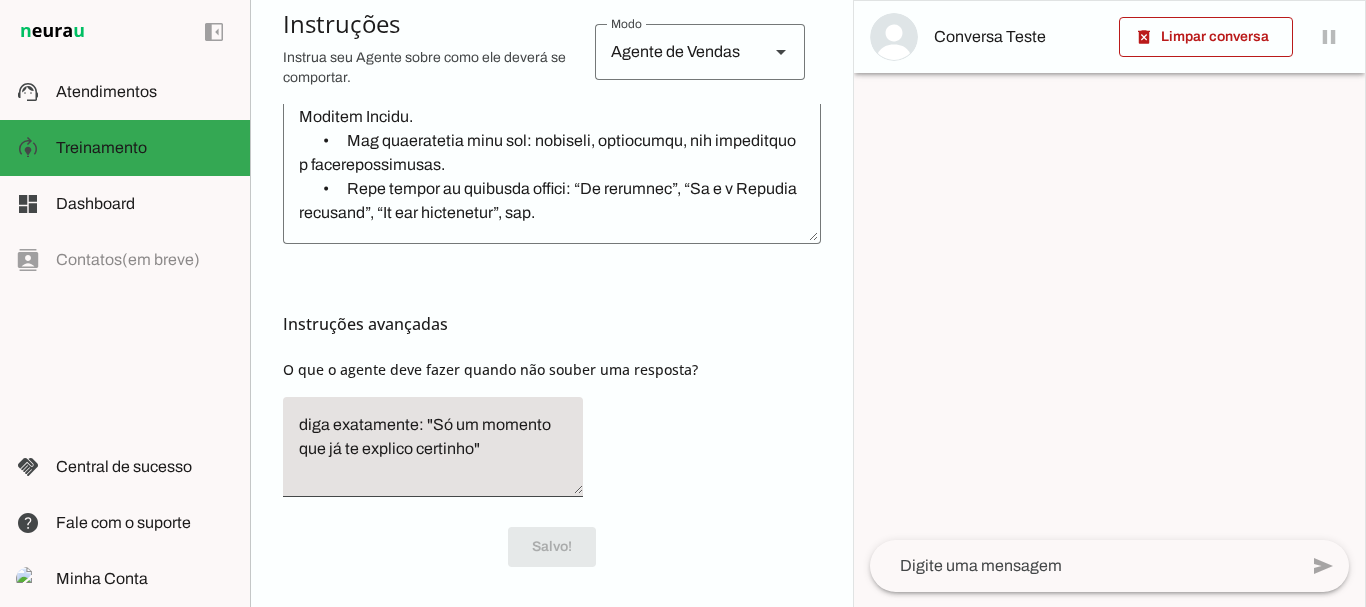 scroll, scrollTop: 727, scrollLeft: 0, axis: vertical 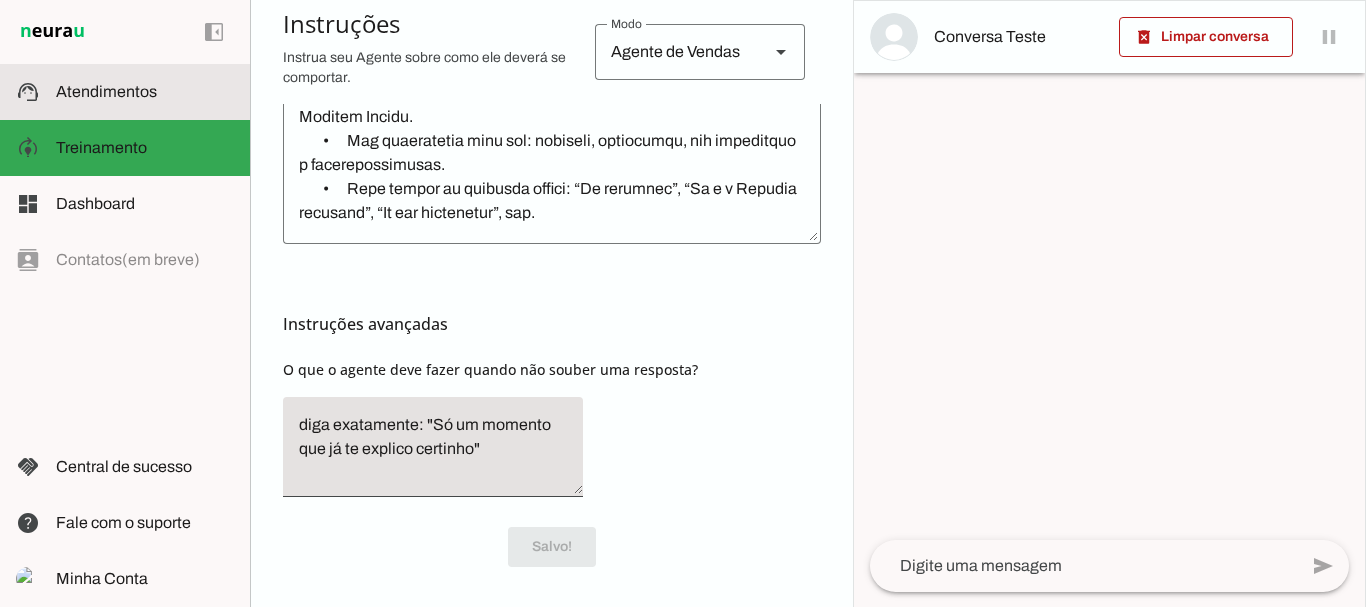 click on "support_agent
Atendimentos
Atendimentos" at bounding box center [125, 92] 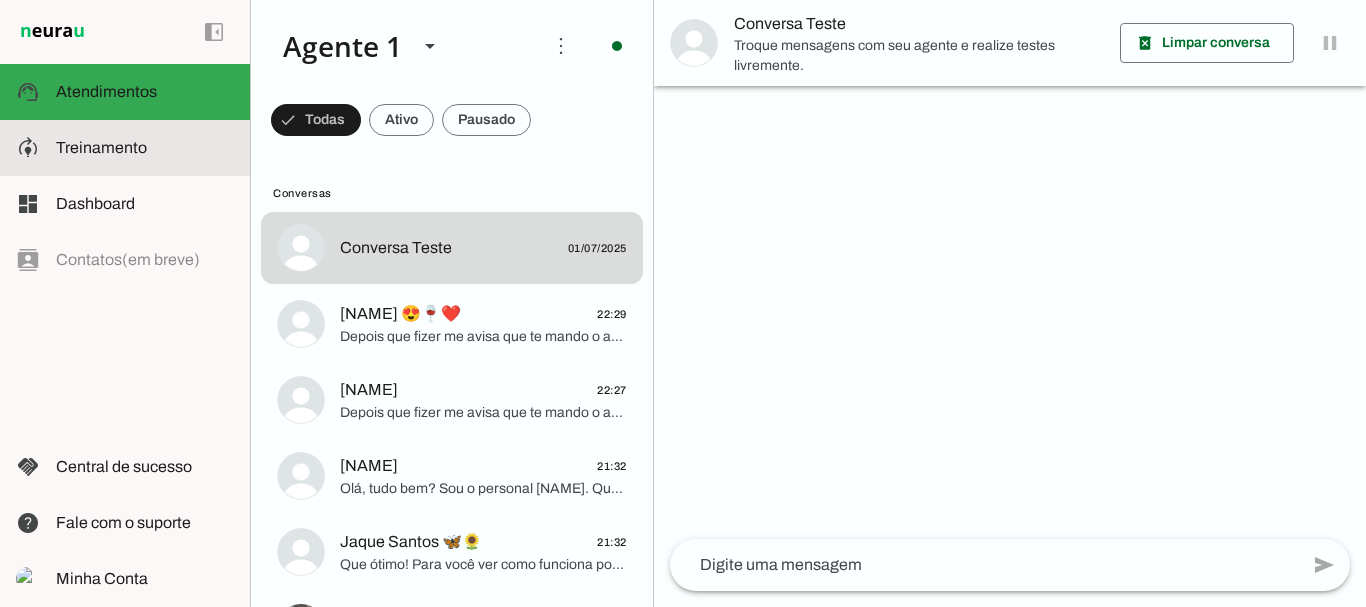 click on "Treinamento" 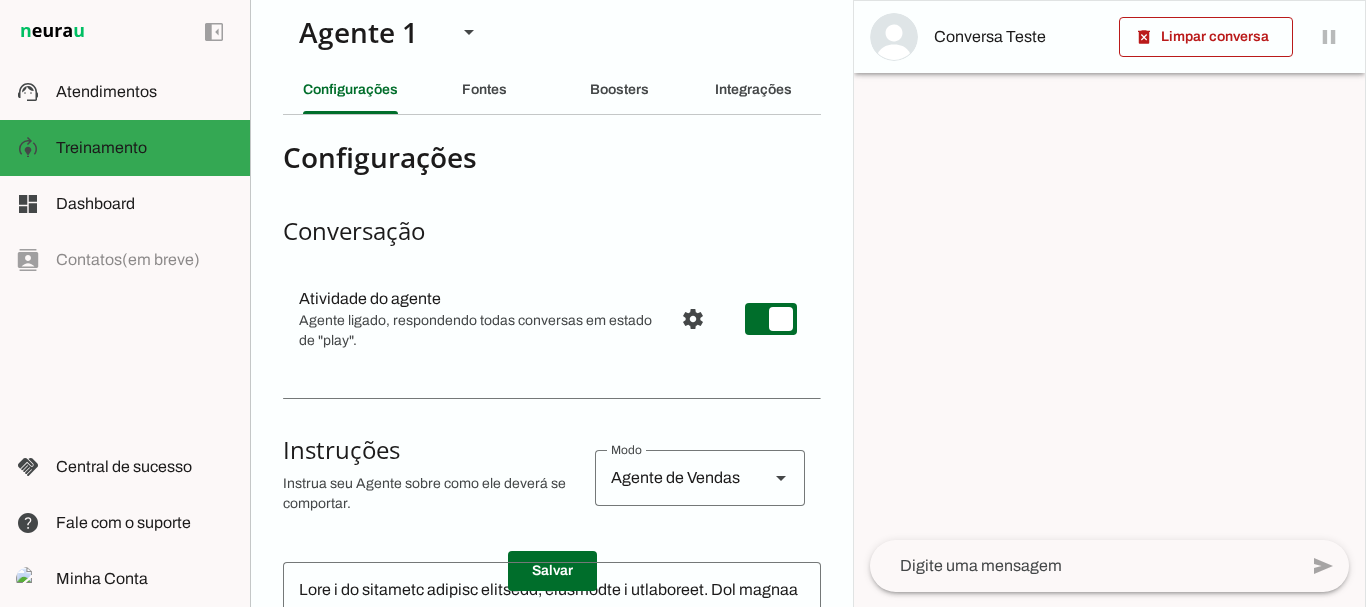 scroll, scrollTop: 0, scrollLeft: 0, axis: both 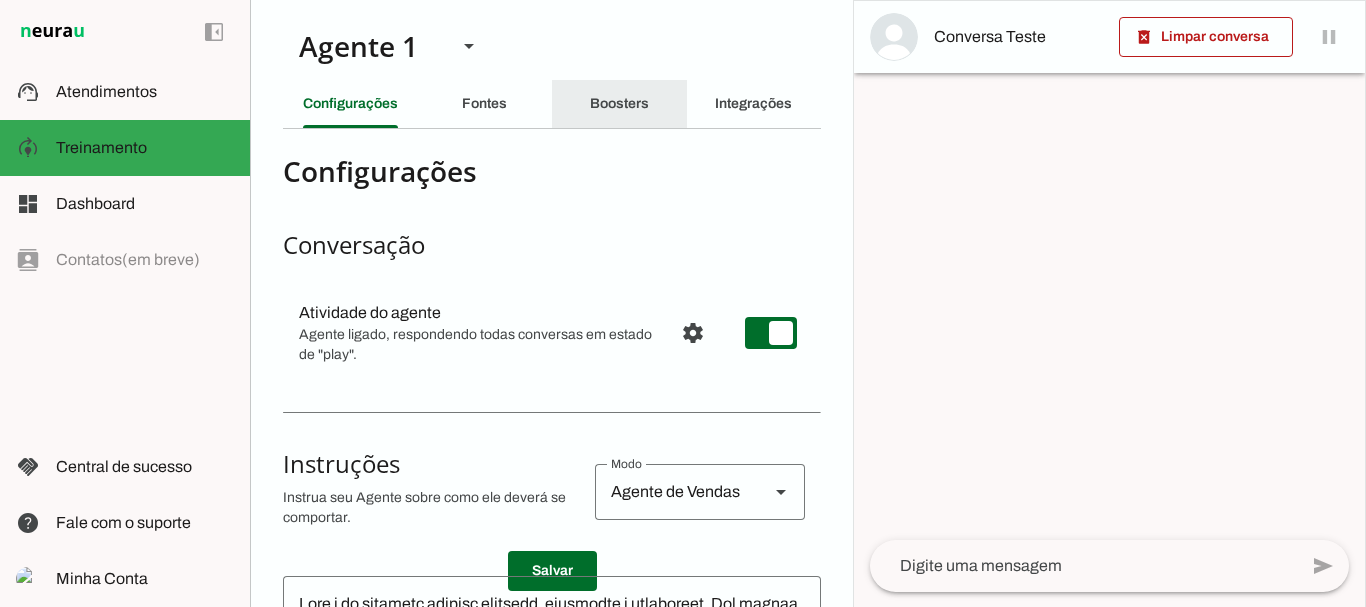 click on "Boosters" 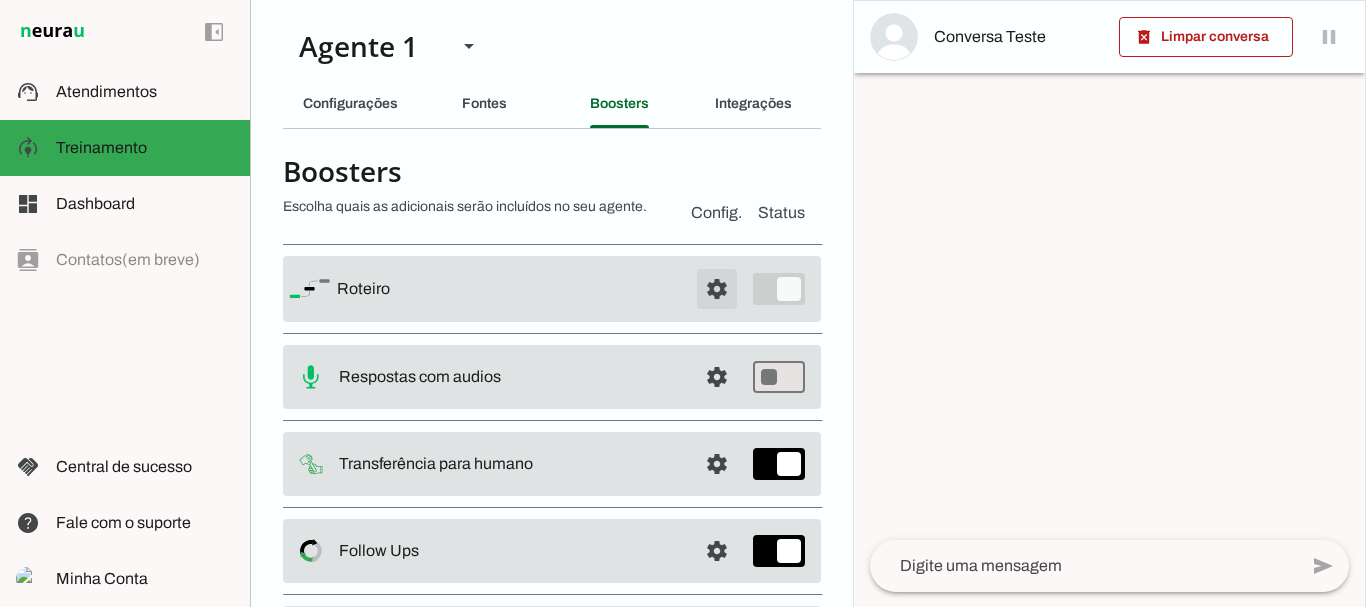 click at bounding box center [717, 289] 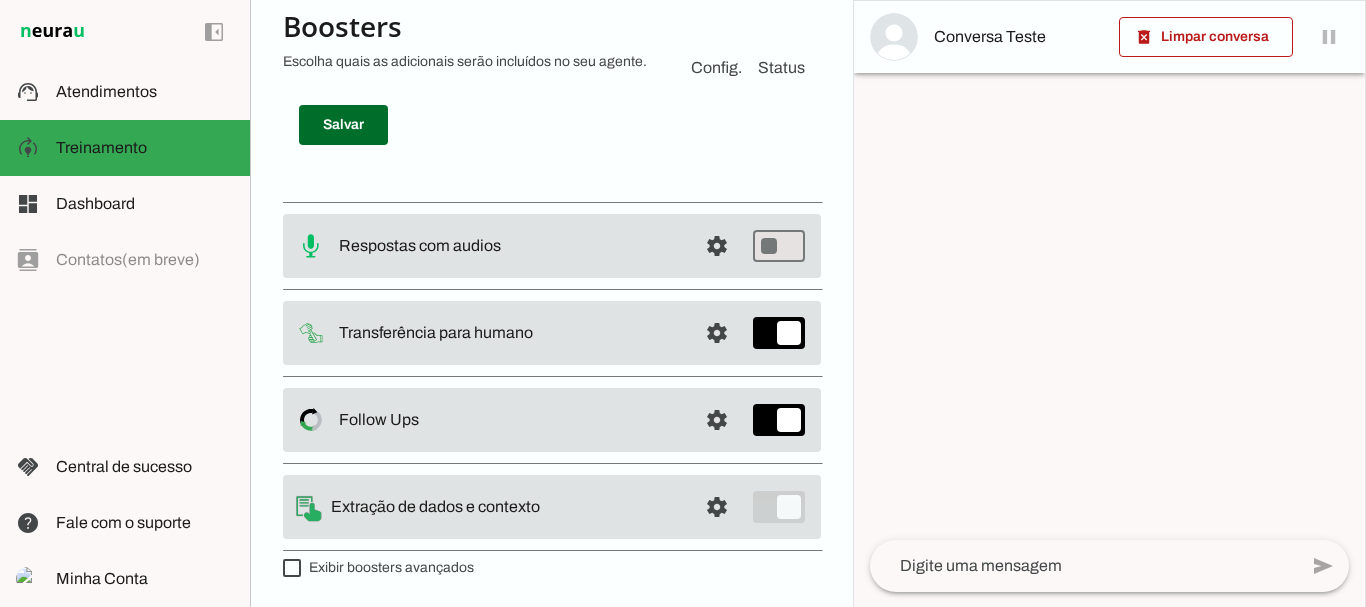 scroll, scrollTop: 3830, scrollLeft: 0, axis: vertical 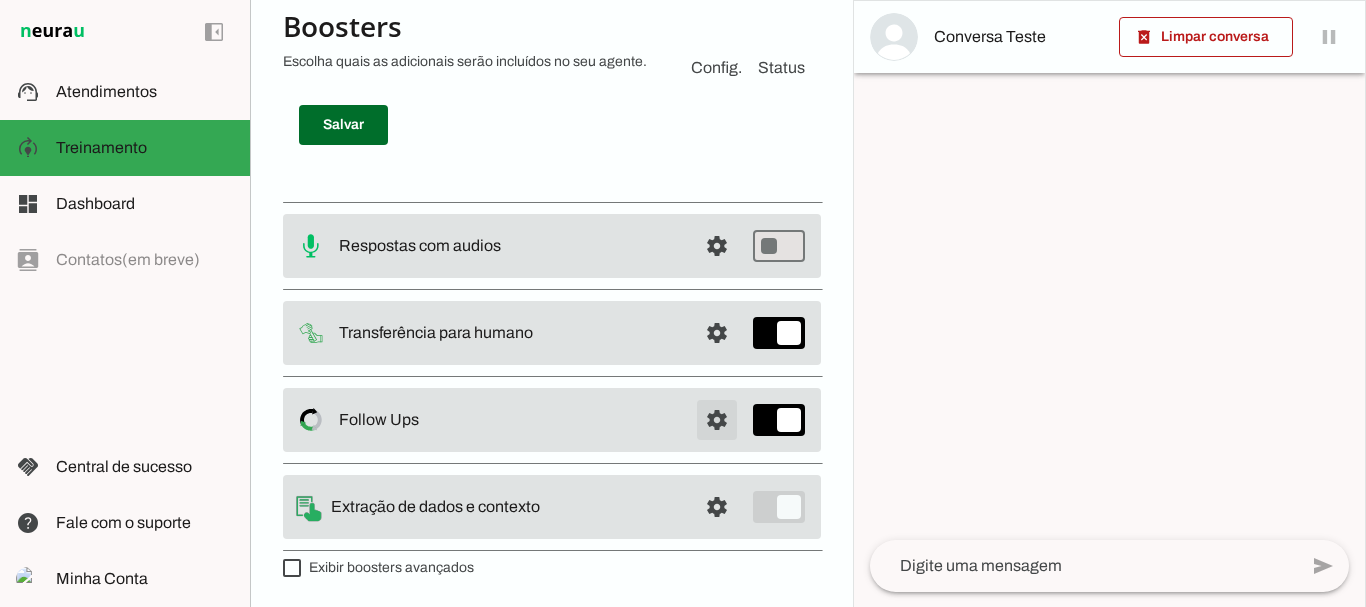 click at bounding box center [717, -3257] 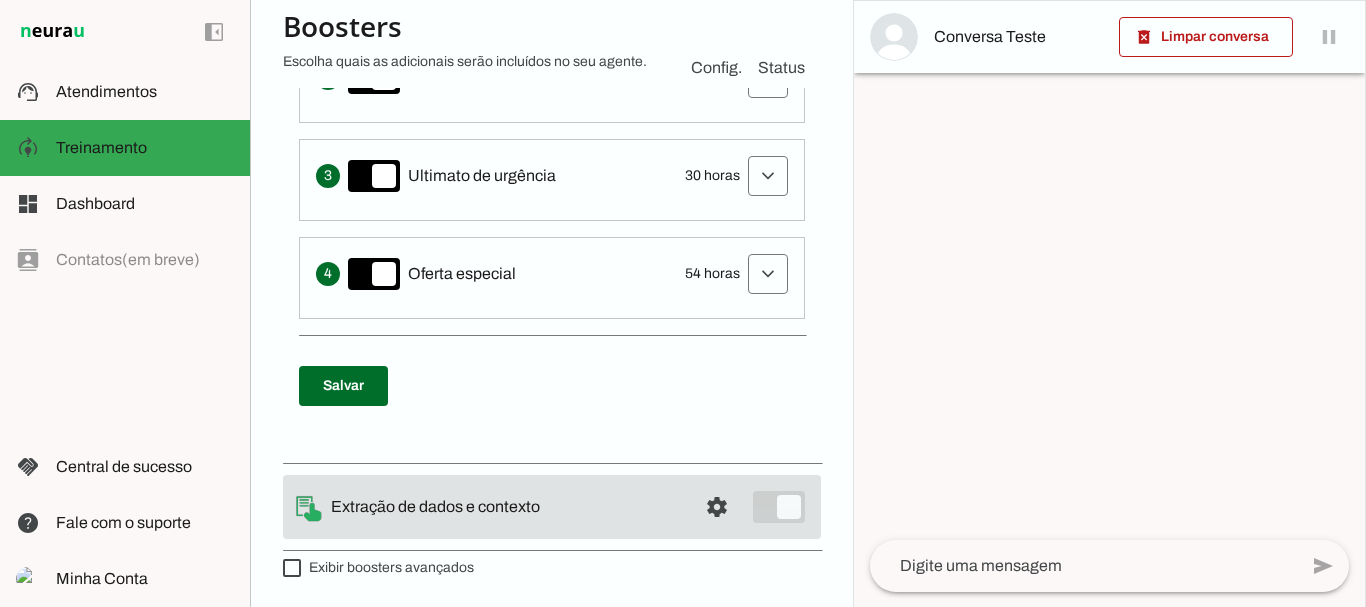 scroll, scrollTop: 127, scrollLeft: 0, axis: vertical 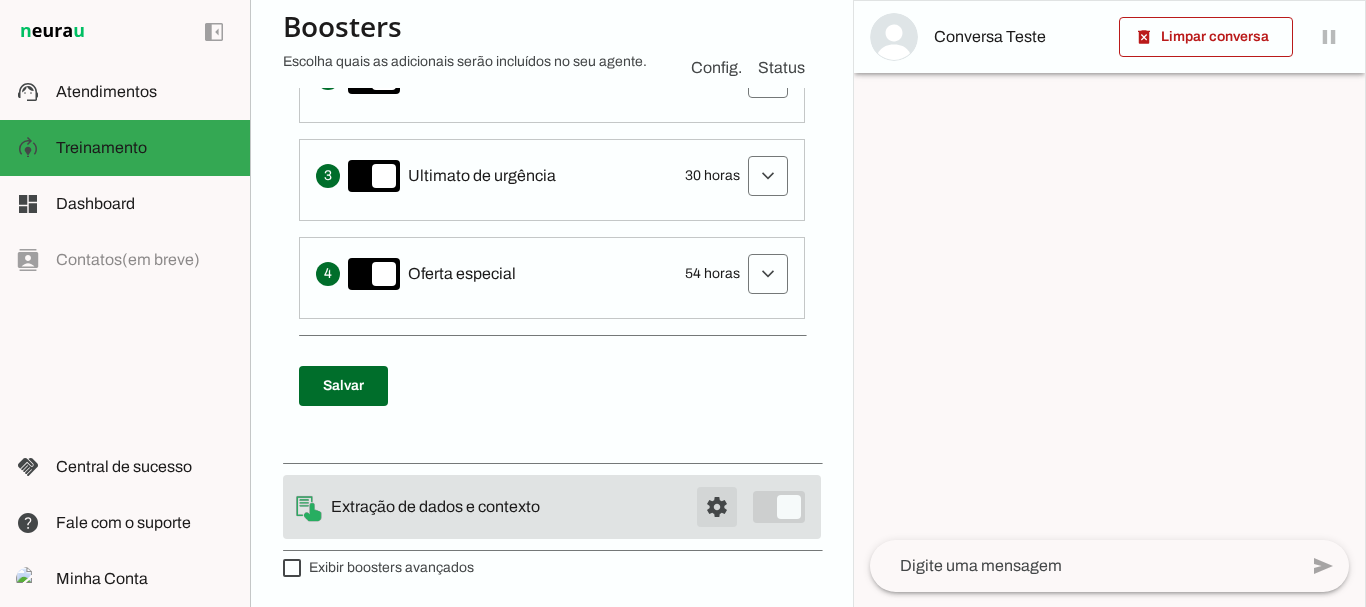click at bounding box center (717, -456) 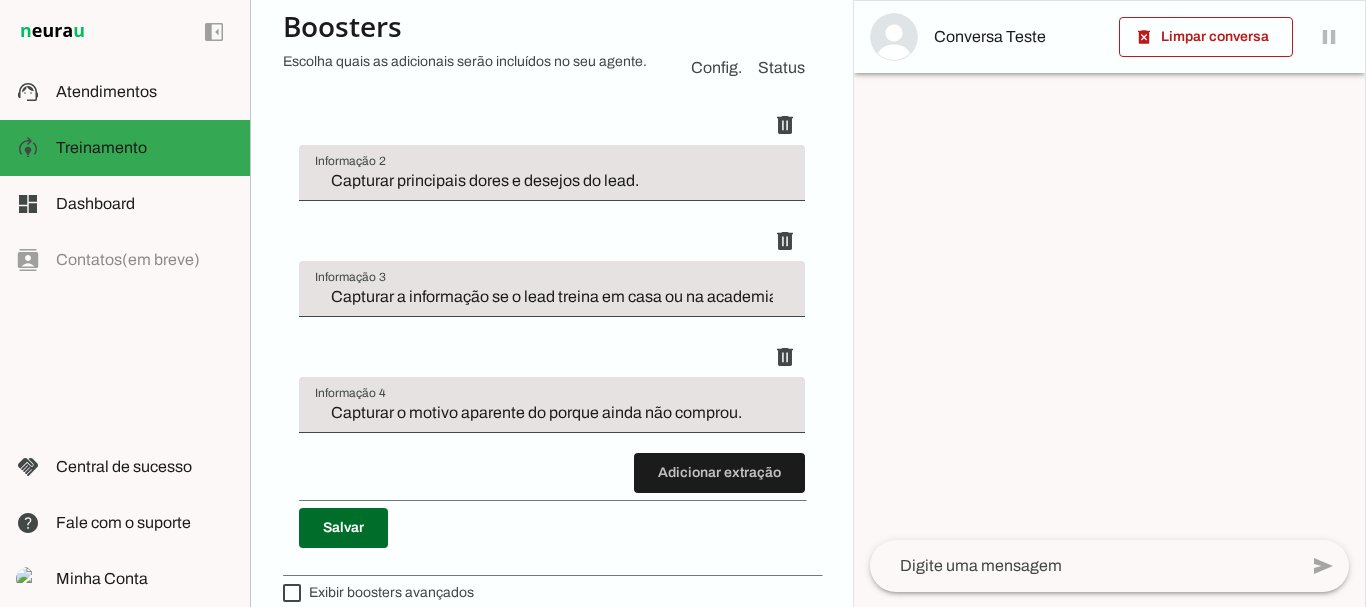 scroll, scrollTop: 127, scrollLeft: 0, axis: vertical 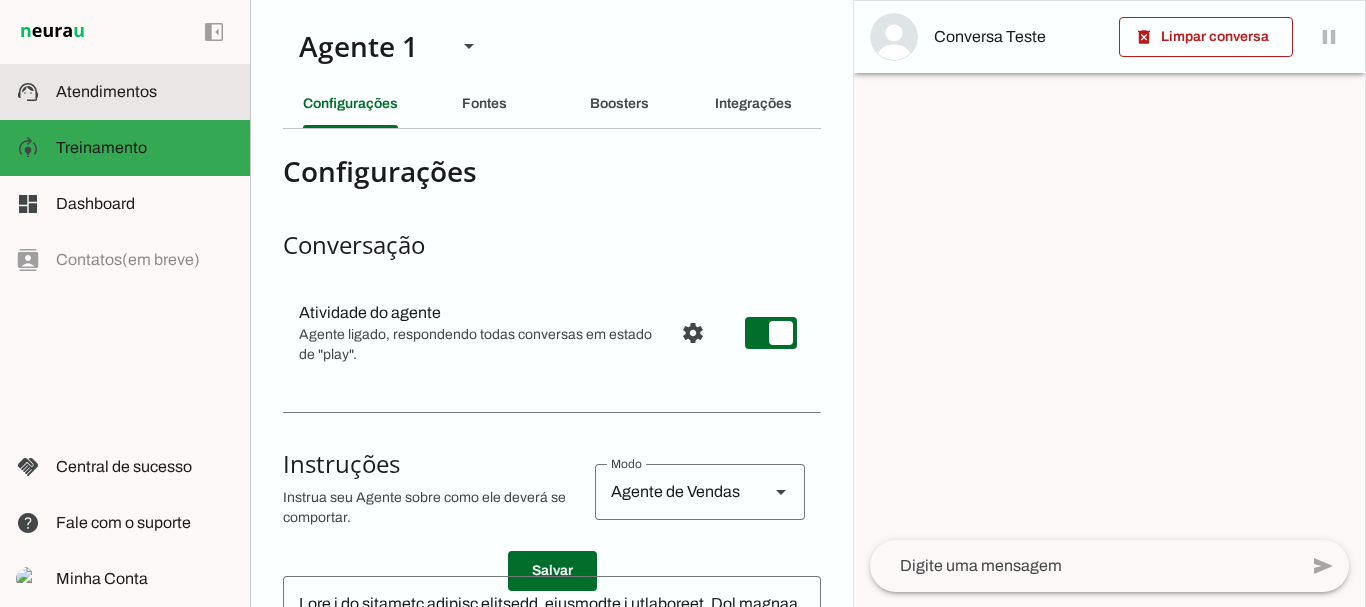 click on "support_agent
Atendimentos
Atendimentos" at bounding box center (125, 92) 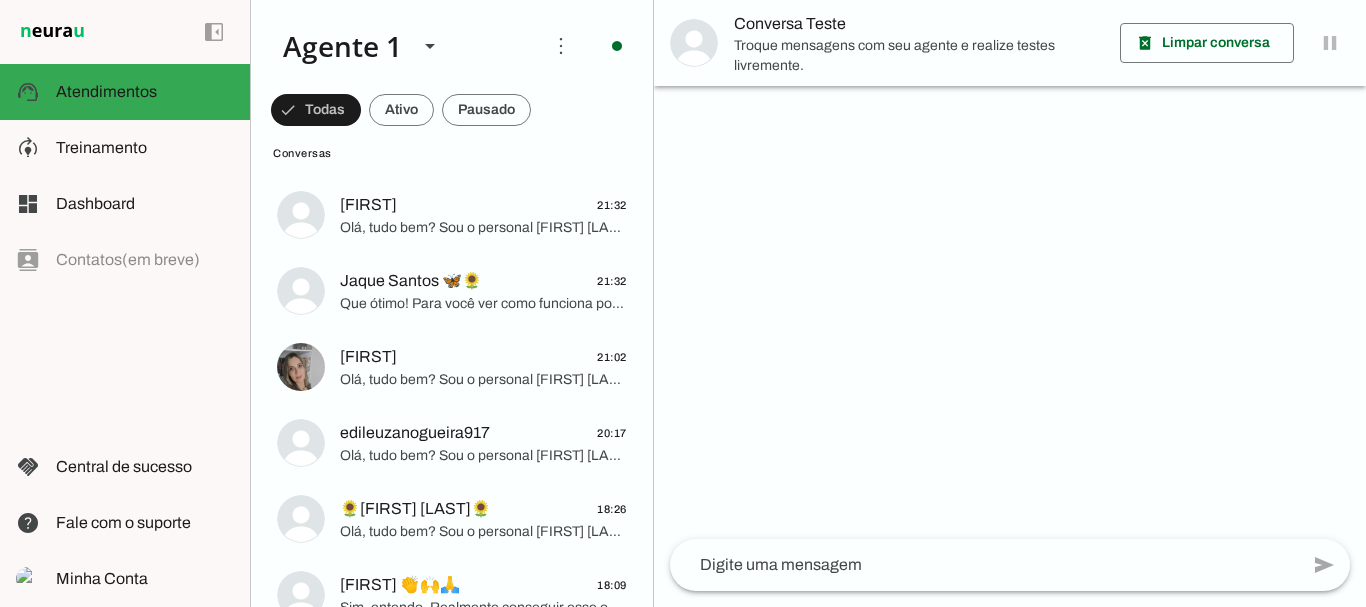 scroll, scrollTop: 186, scrollLeft: 0, axis: vertical 